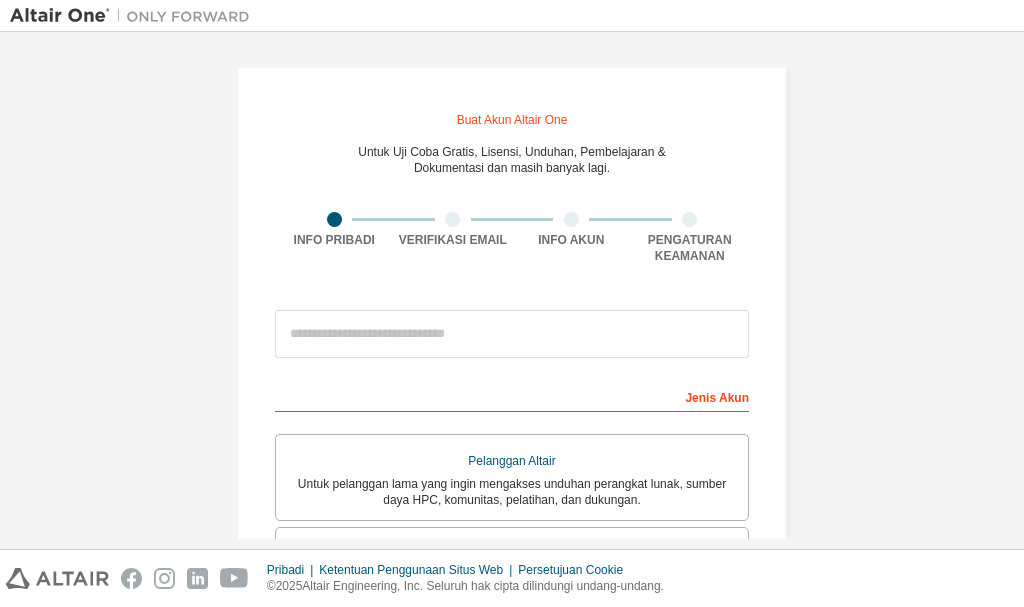 scroll, scrollTop: 0, scrollLeft: 0, axis: both 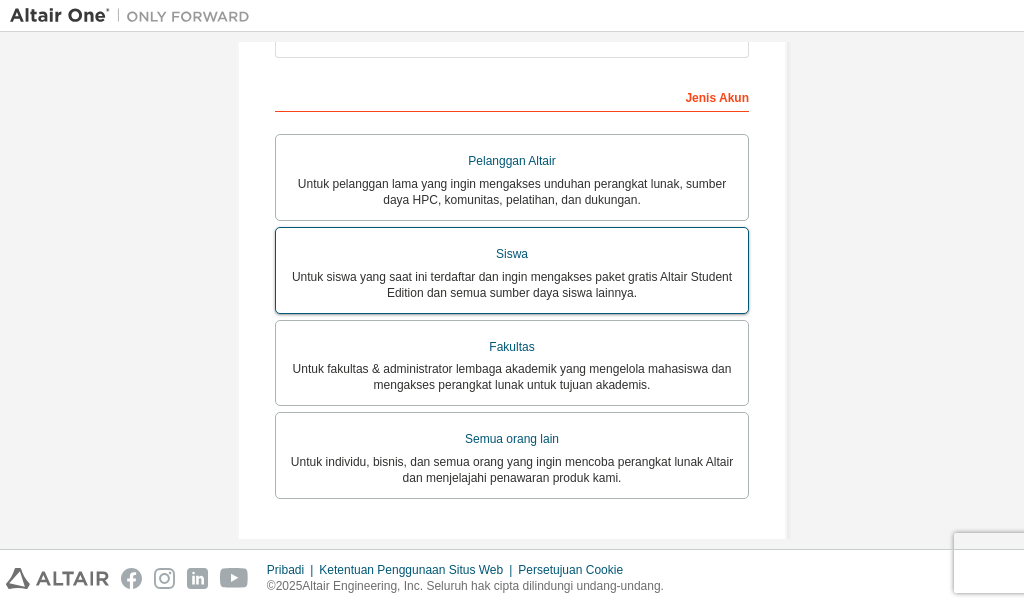 click on "Untuk siswa yang saat ini terdaftar dan ingin mengakses paket gratis Altair Student Edition dan semua sumber daya siswa lainnya." at bounding box center [512, 285] 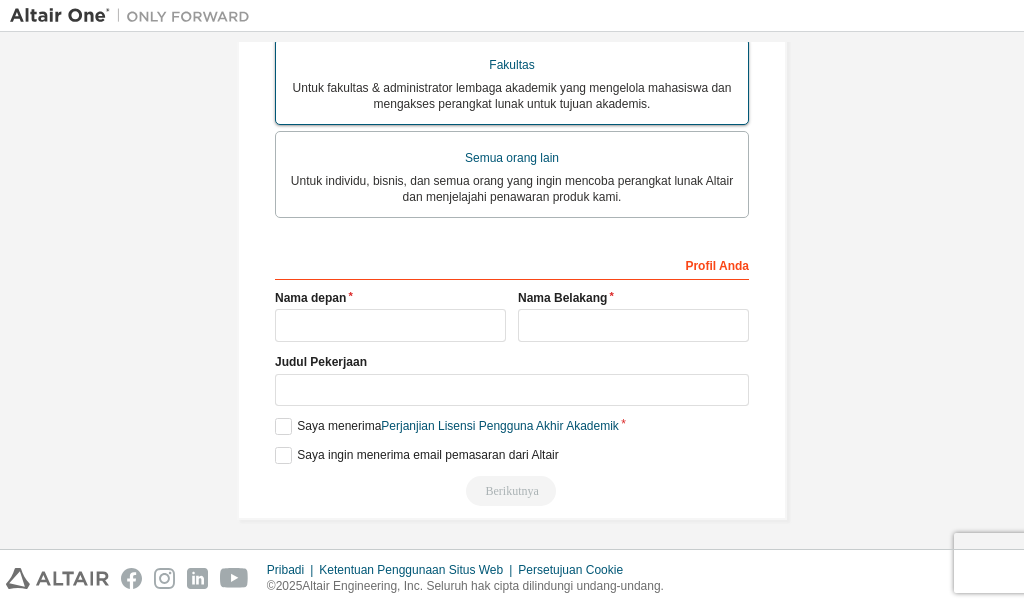 scroll, scrollTop: 667, scrollLeft: 0, axis: vertical 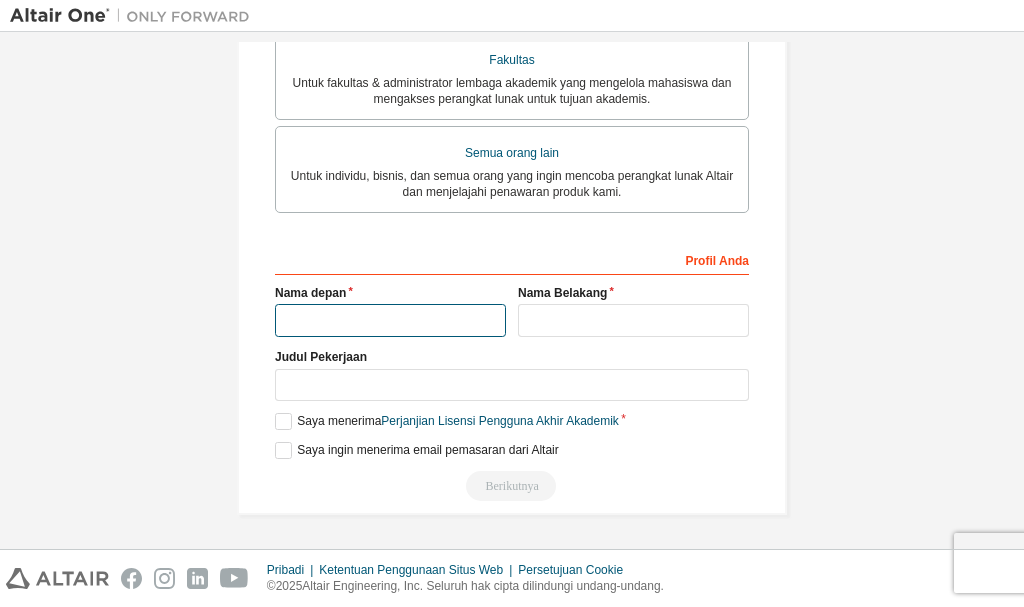 click at bounding box center (390, 320) 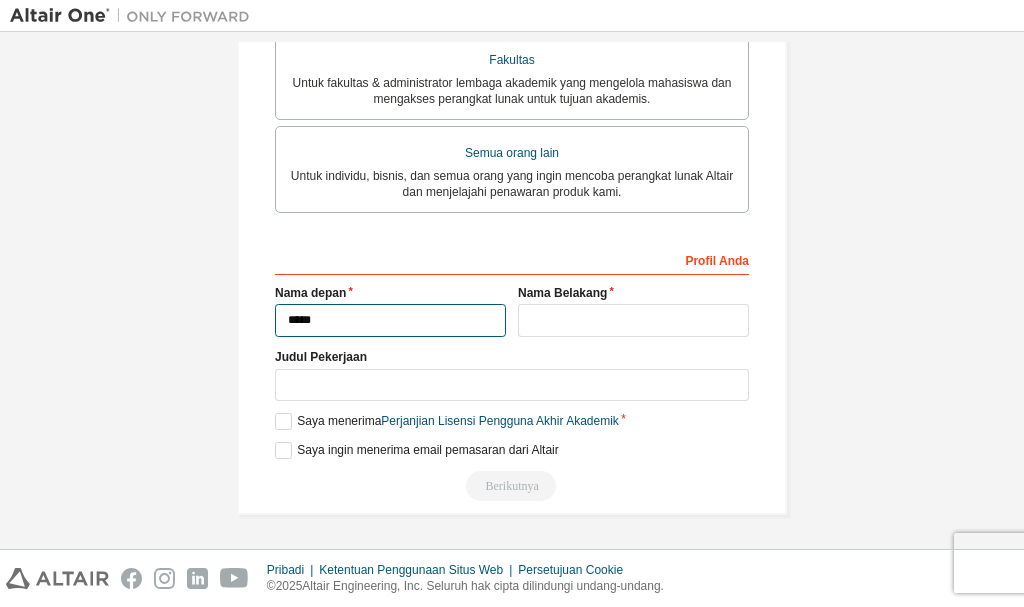 type on "*****" 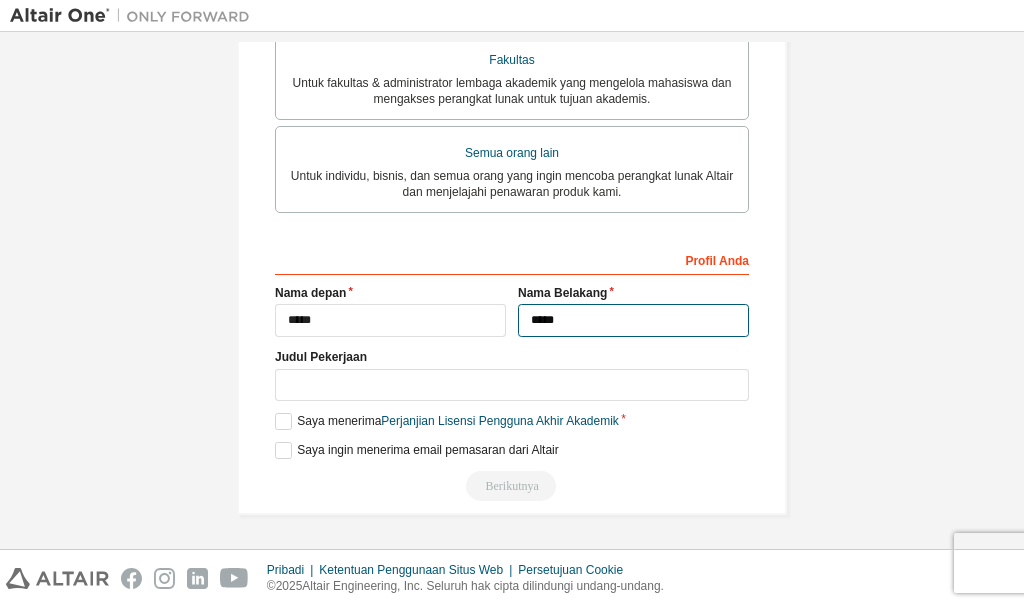 type on "*****" 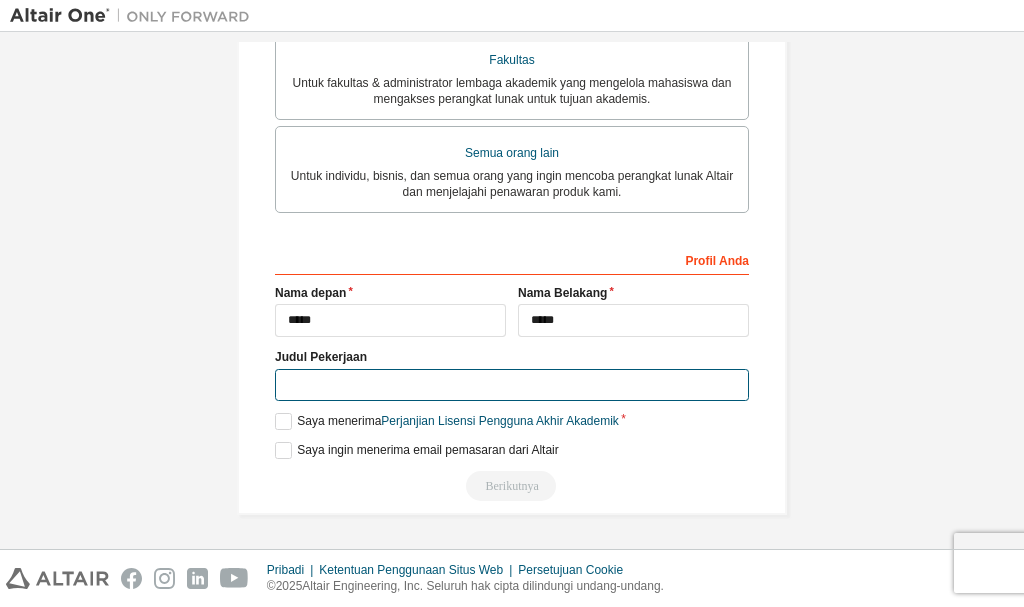 click at bounding box center [512, 385] 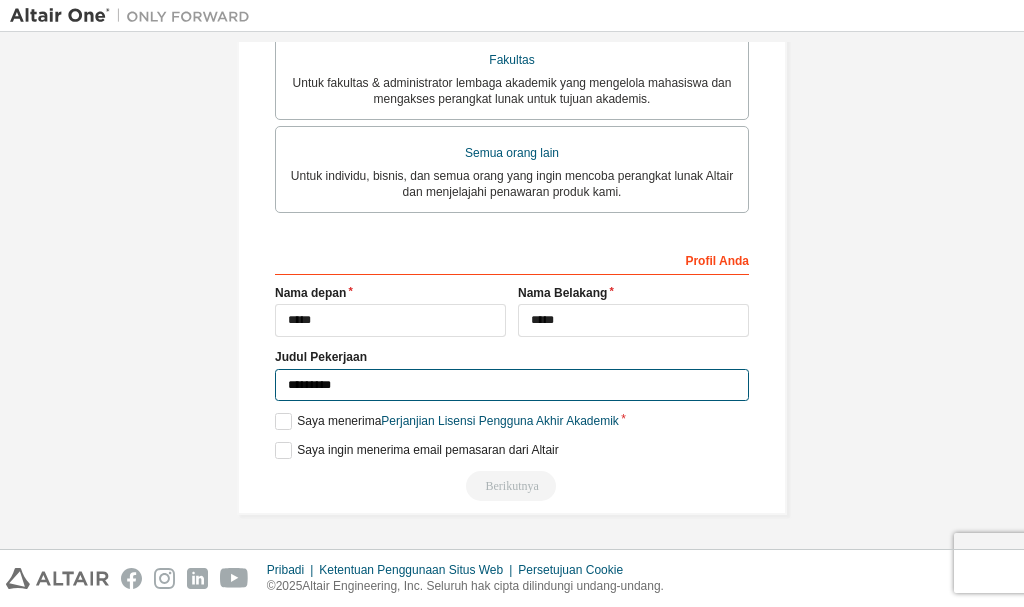 type on "*********" 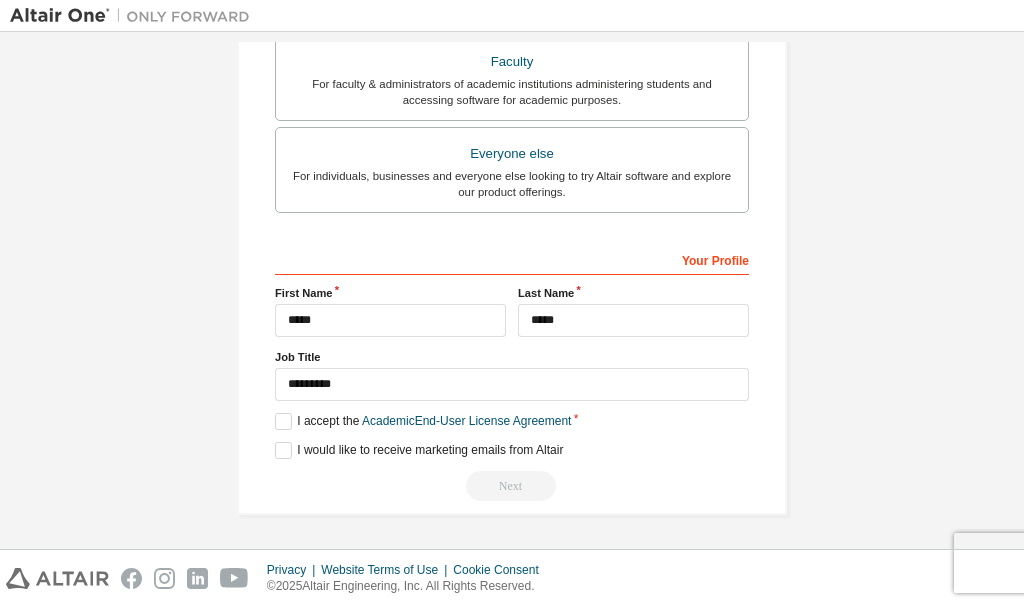 scroll, scrollTop: 614, scrollLeft: 0, axis: vertical 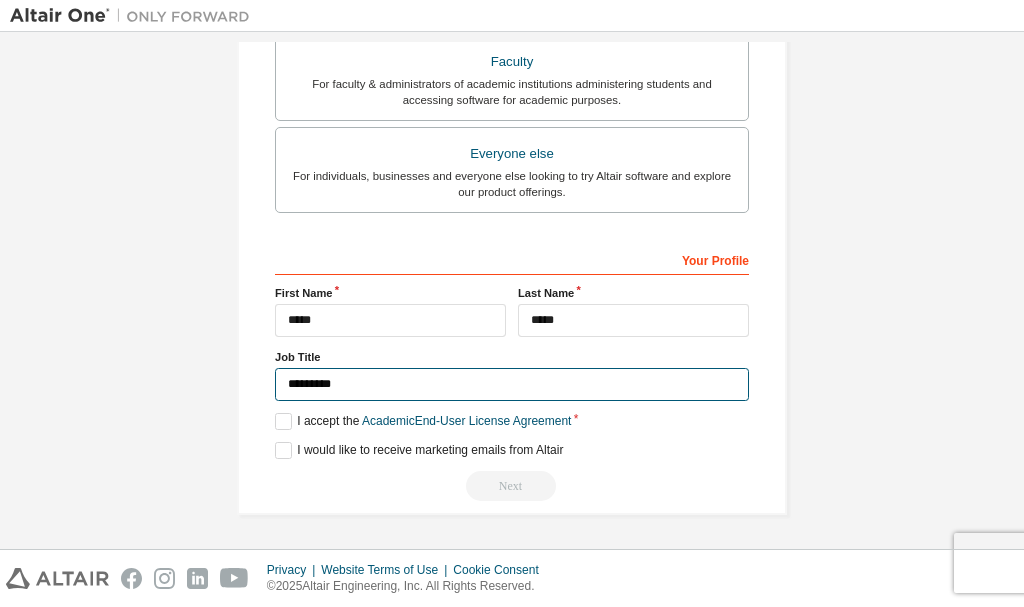 click on "*********" at bounding box center (512, 384) 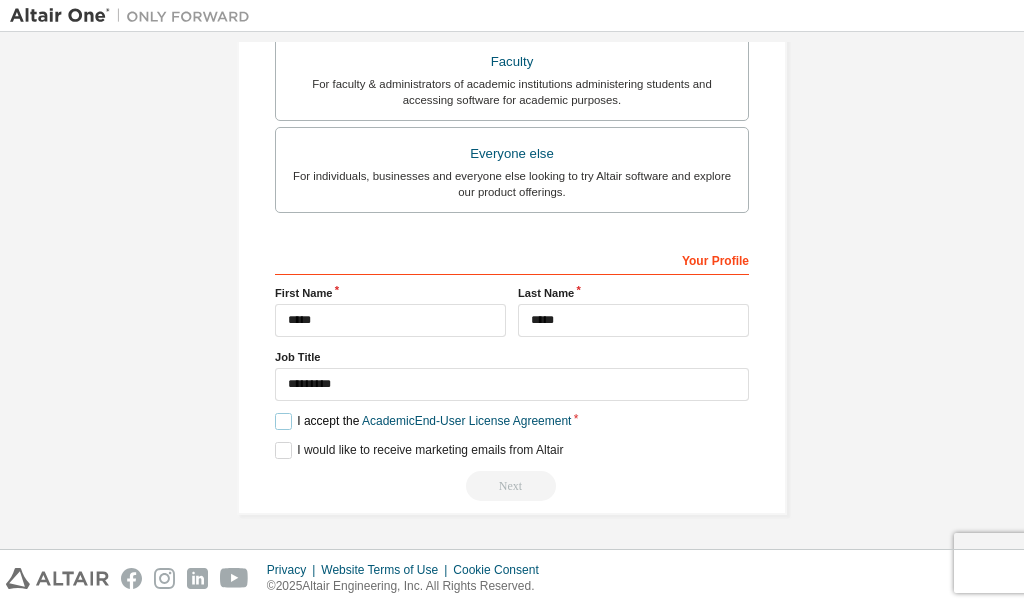 click on "I accept the   Academic   End-User License Agreement" at bounding box center [423, 421] 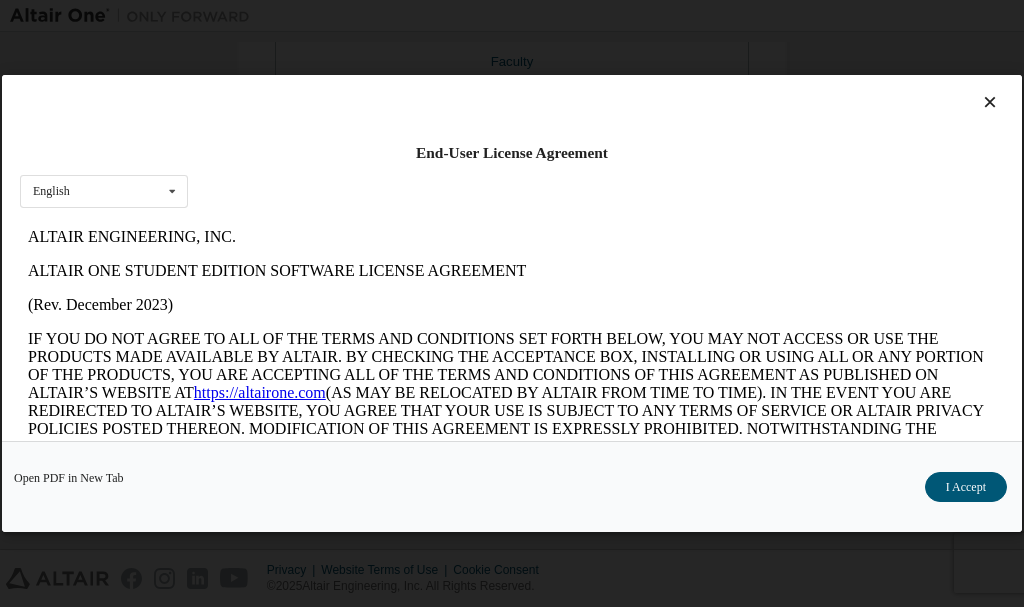 scroll, scrollTop: 0, scrollLeft: 0, axis: both 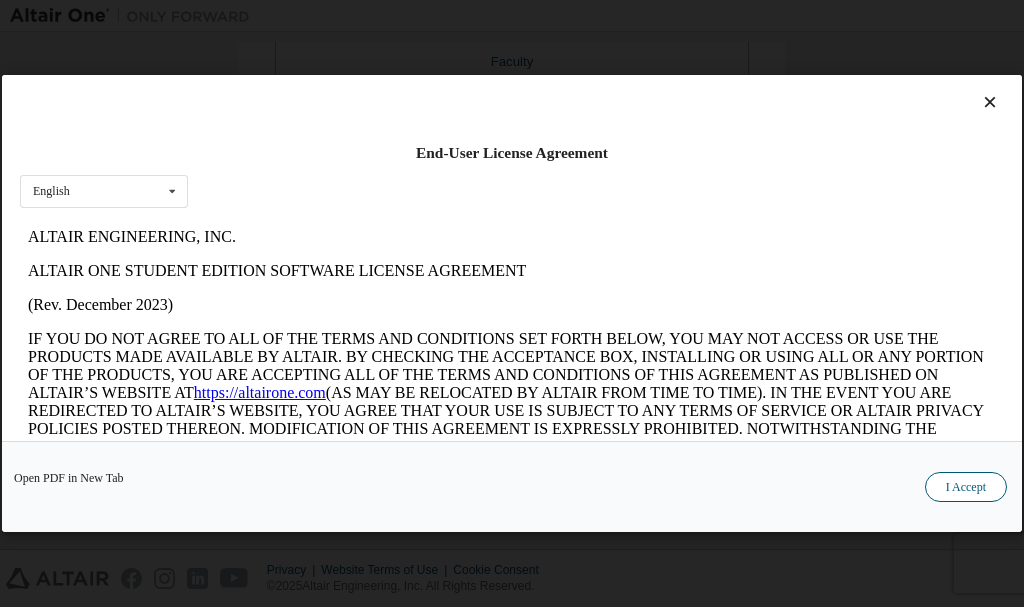 click on "I Accept" at bounding box center [966, 487] 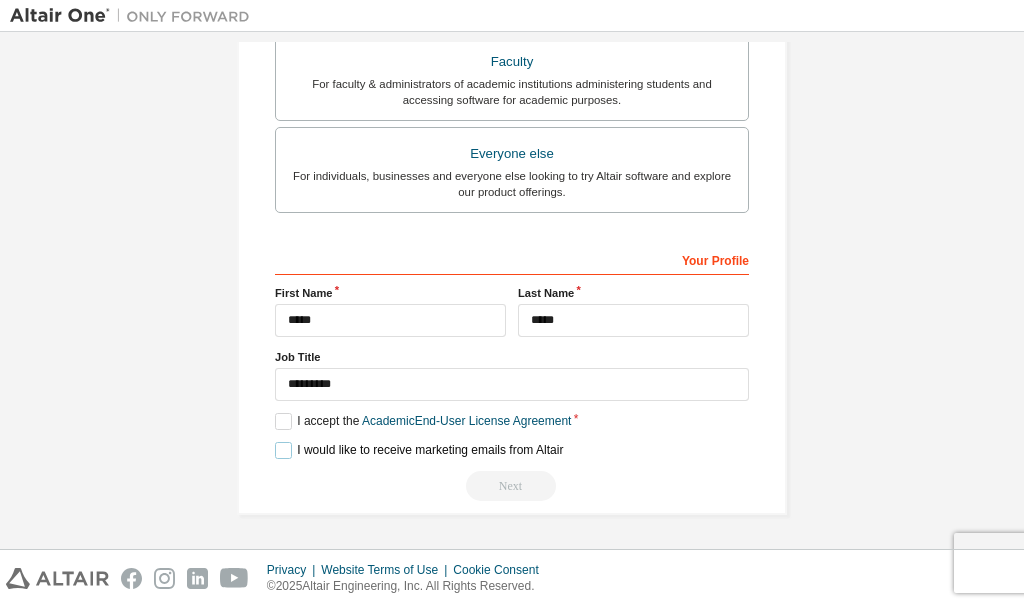 click on "I would like to receive marketing emails from Altair" at bounding box center [419, 450] 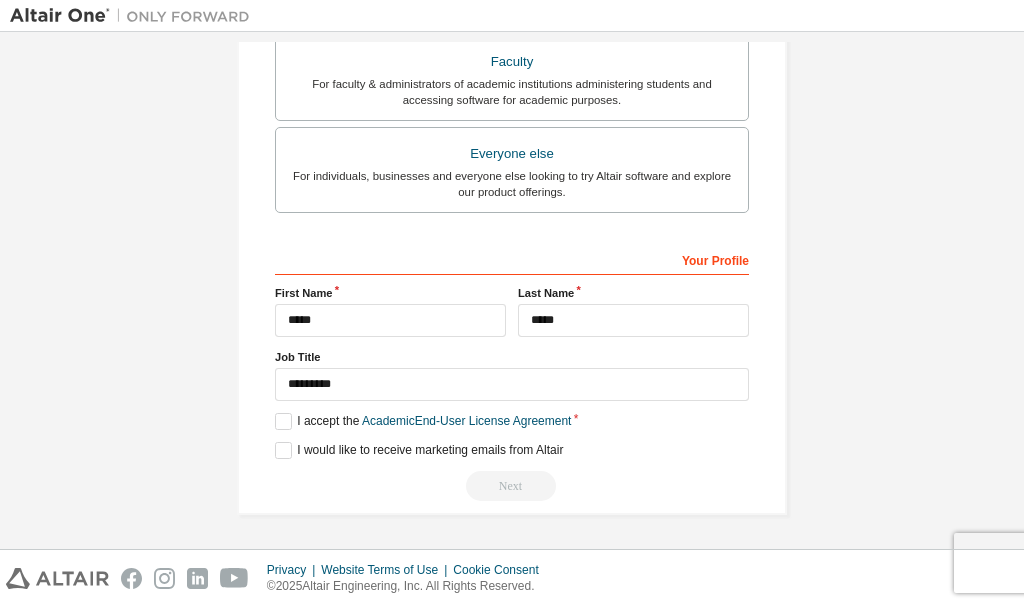 click on "Next" at bounding box center [512, 486] 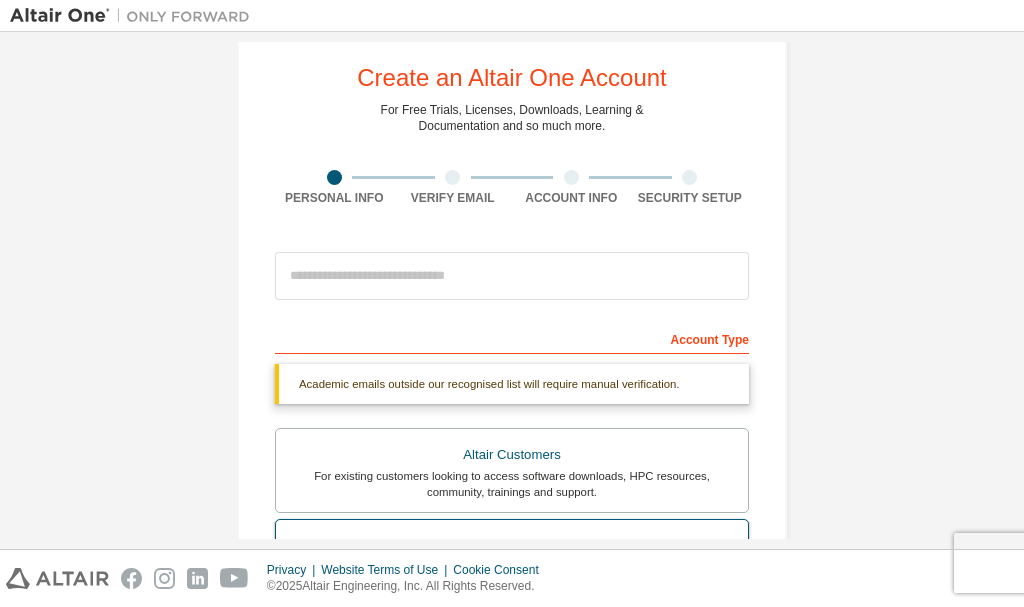scroll, scrollTop: 0, scrollLeft: 0, axis: both 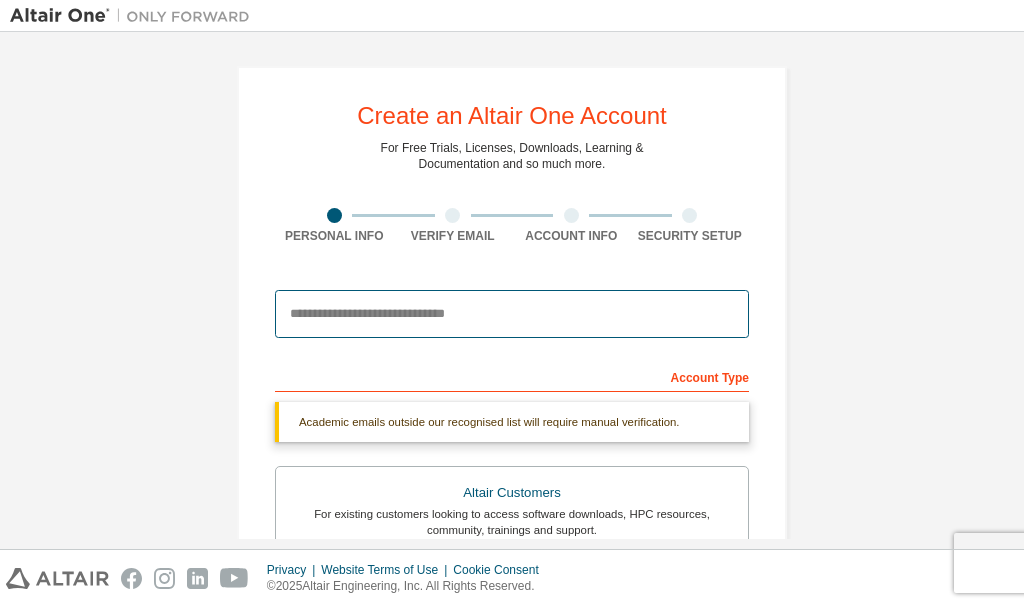 click at bounding box center [512, 314] 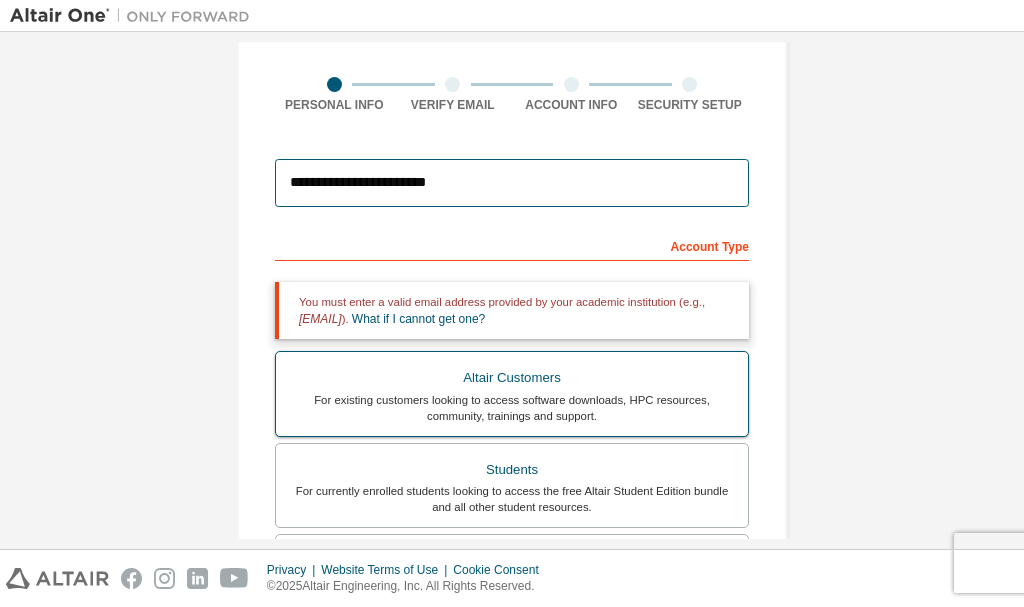 scroll, scrollTop: 631, scrollLeft: 0, axis: vertical 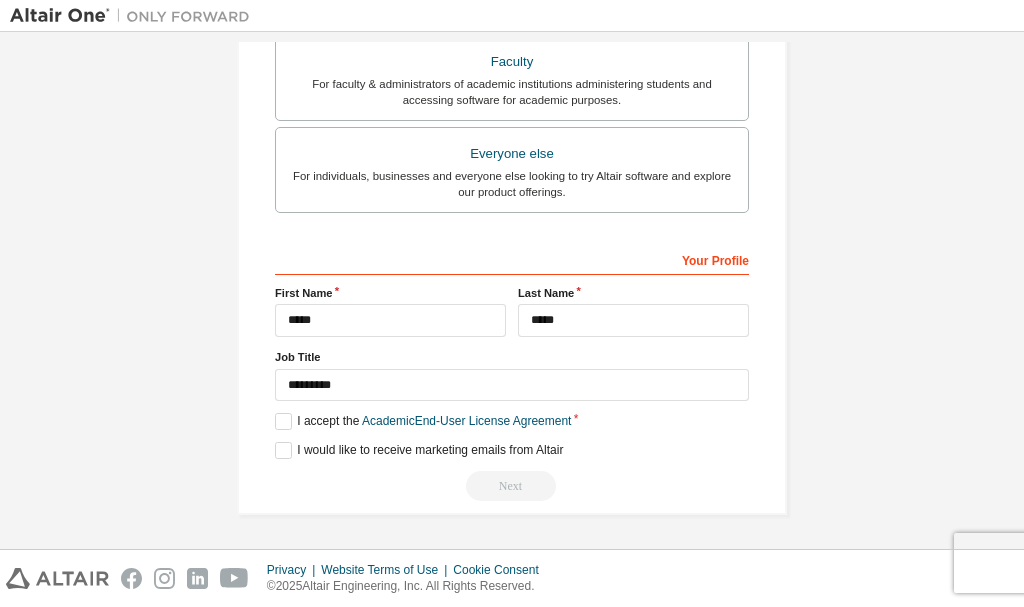 click on "Next" at bounding box center (512, 486) 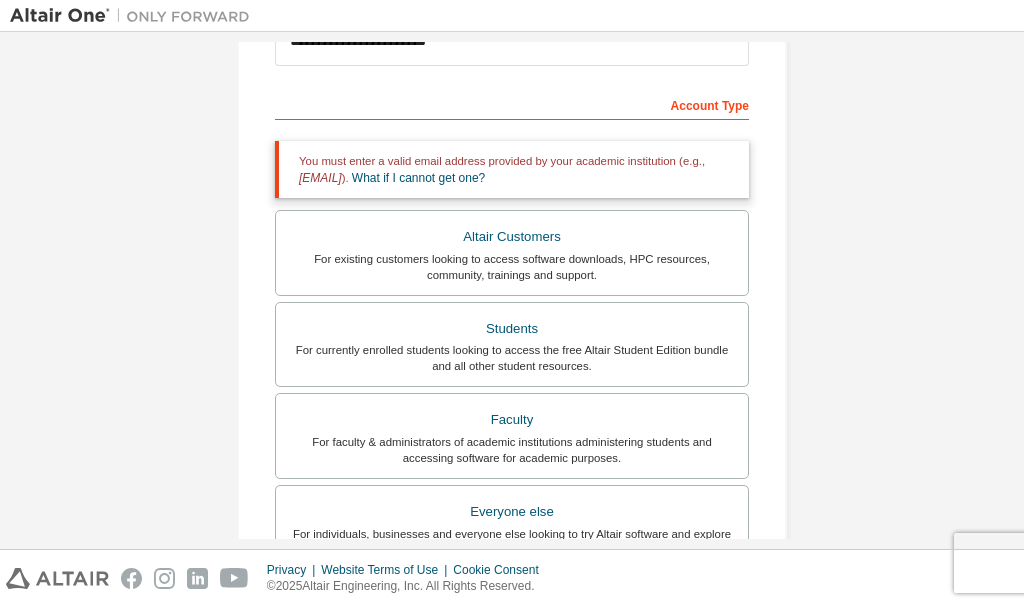 scroll, scrollTop: 231, scrollLeft: 0, axis: vertical 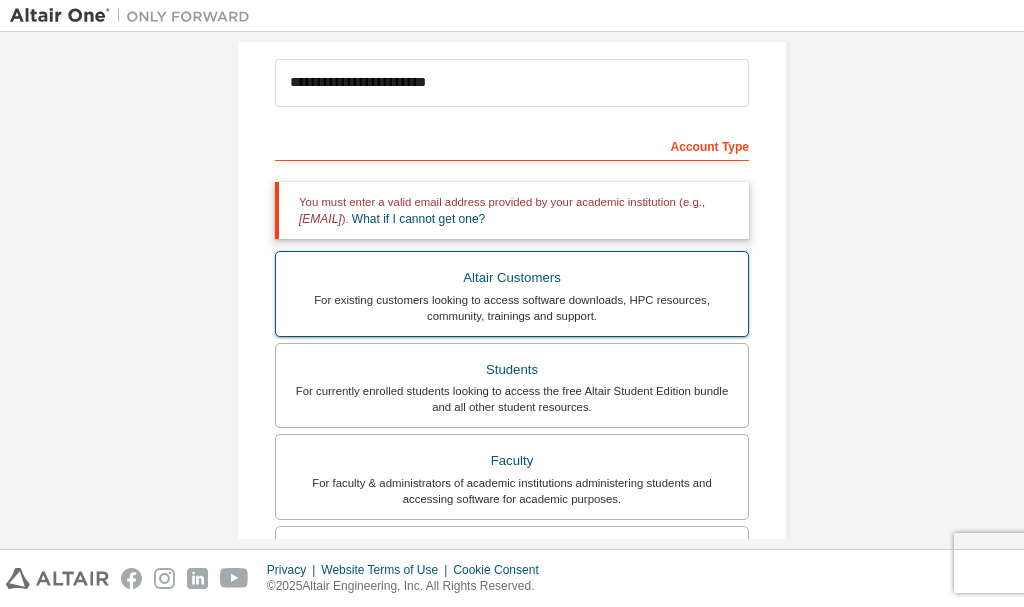 click on "For existing customers looking to access software downloads, HPC resources, community, trainings and support." at bounding box center (512, 308) 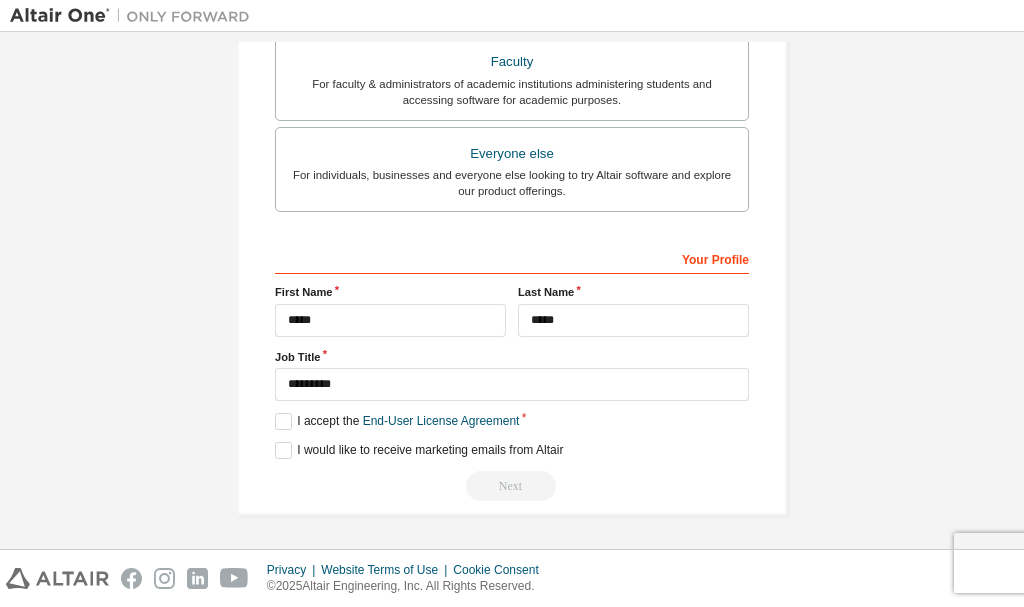scroll, scrollTop: 312, scrollLeft: 0, axis: vertical 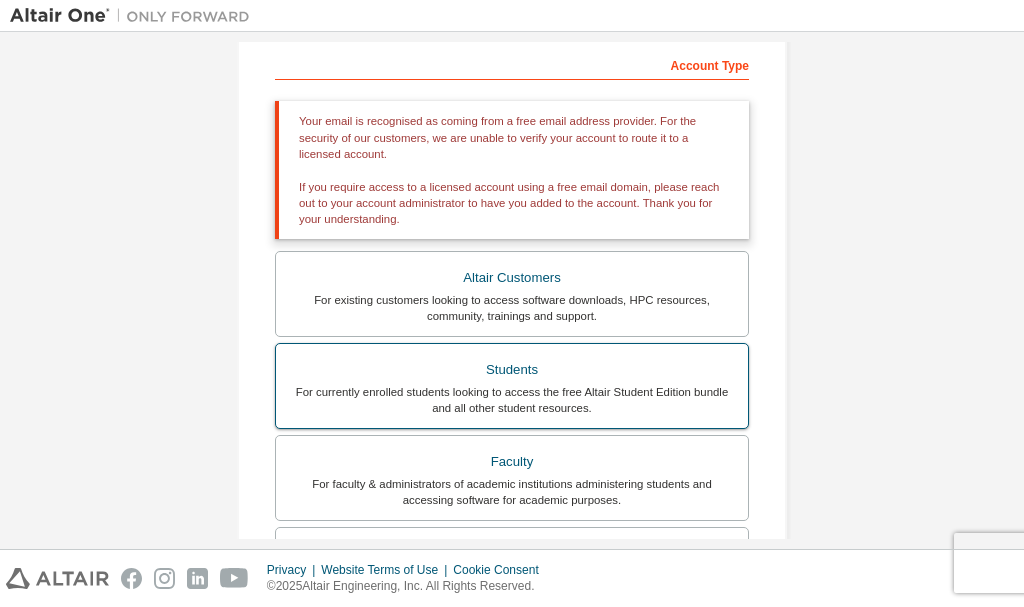 click on "For currently enrolled students looking to access the free Altair Student Edition bundle and all other student resources." at bounding box center [512, 400] 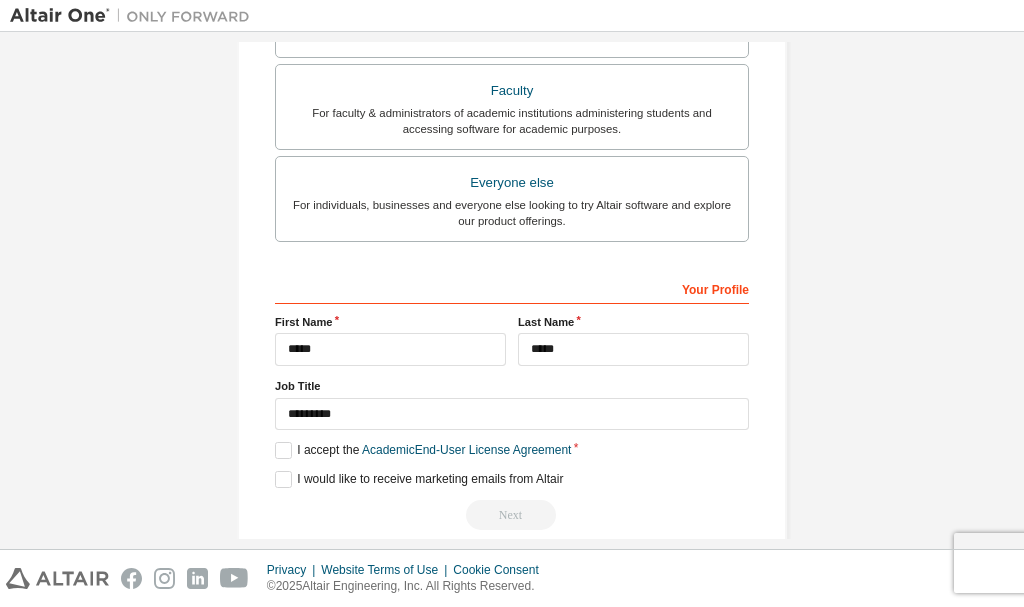 scroll, scrollTop: 631, scrollLeft: 0, axis: vertical 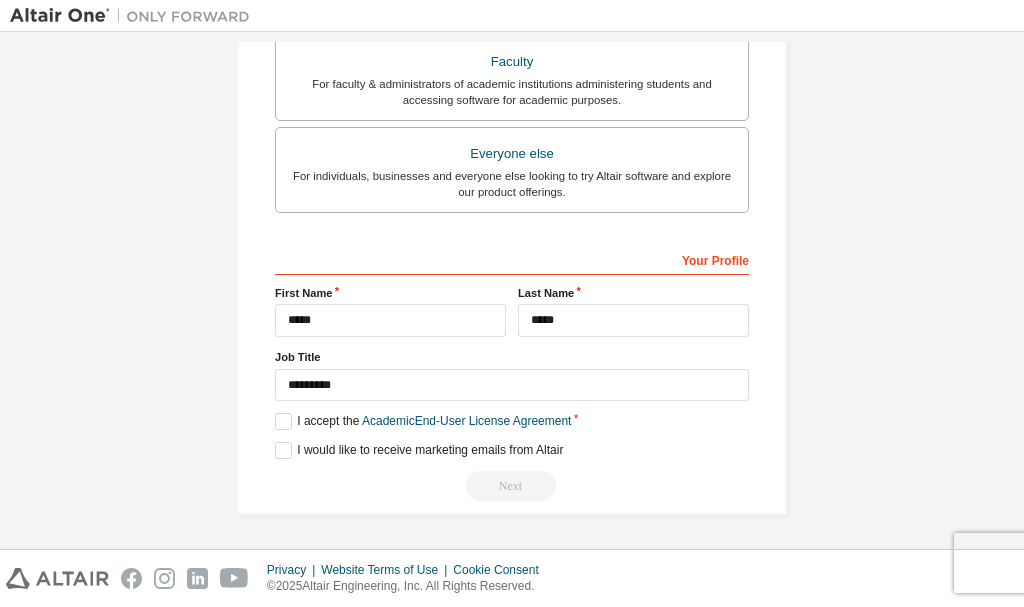 click on "**********" at bounding box center (512, 372) 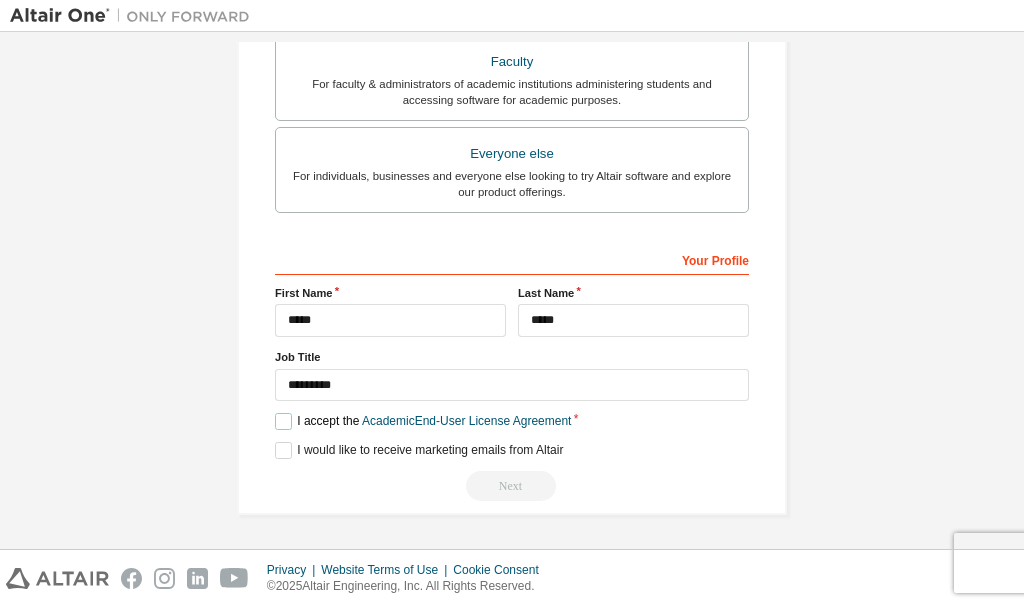 click on "I accept the   Academic   End-User License Agreement" at bounding box center [423, 421] 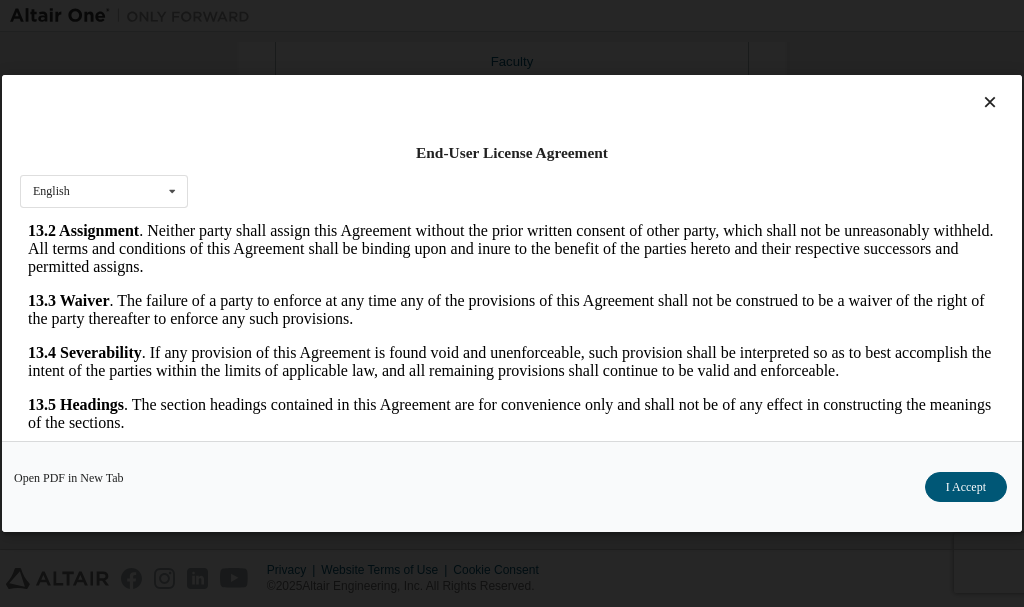 scroll, scrollTop: 3477, scrollLeft: 0, axis: vertical 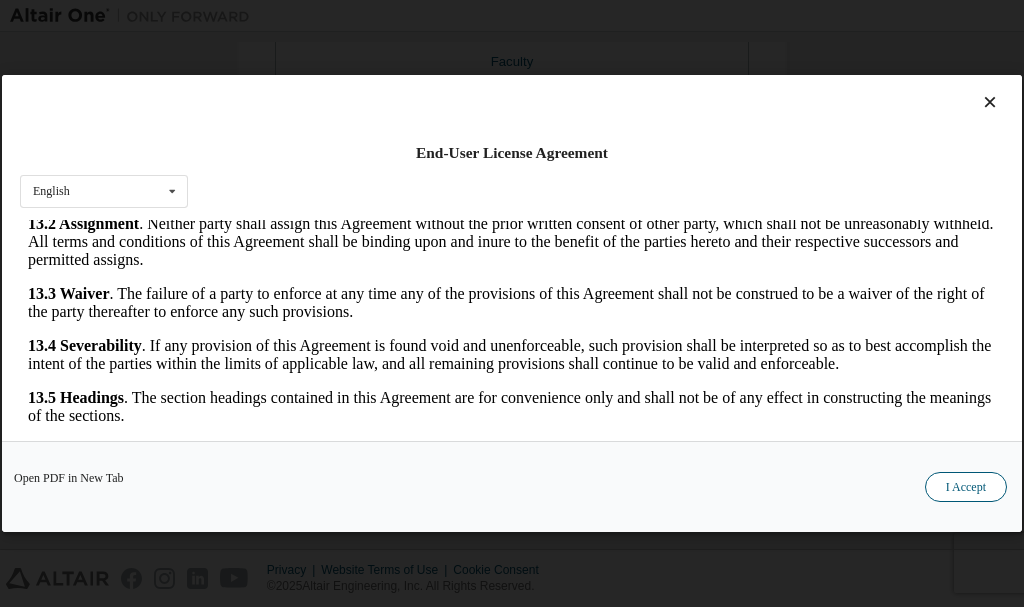 click on "I Accept" at bounding box center (966, 487) 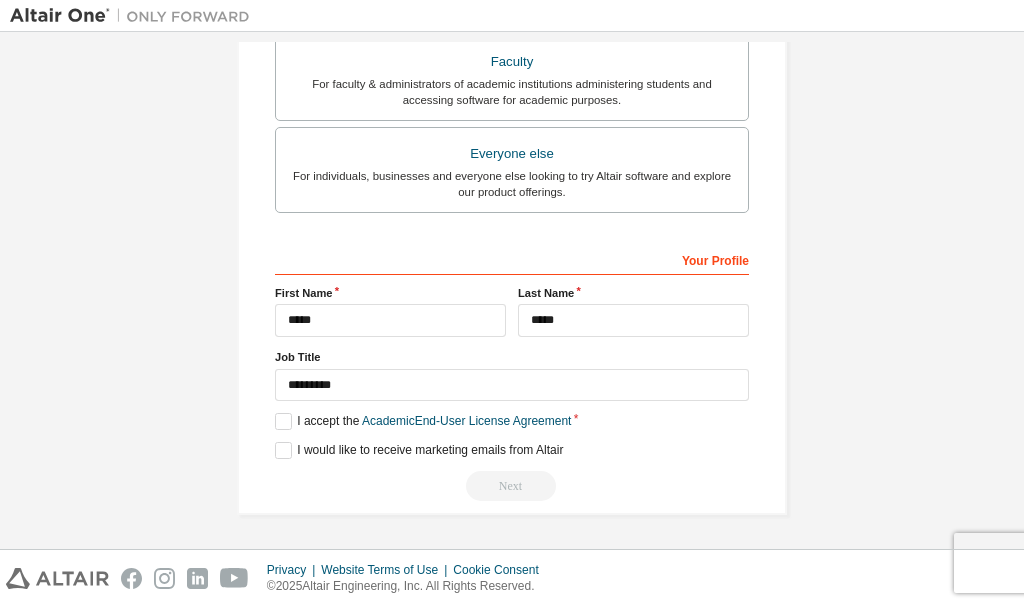 click on "Next" at bounding box center [512, 486] 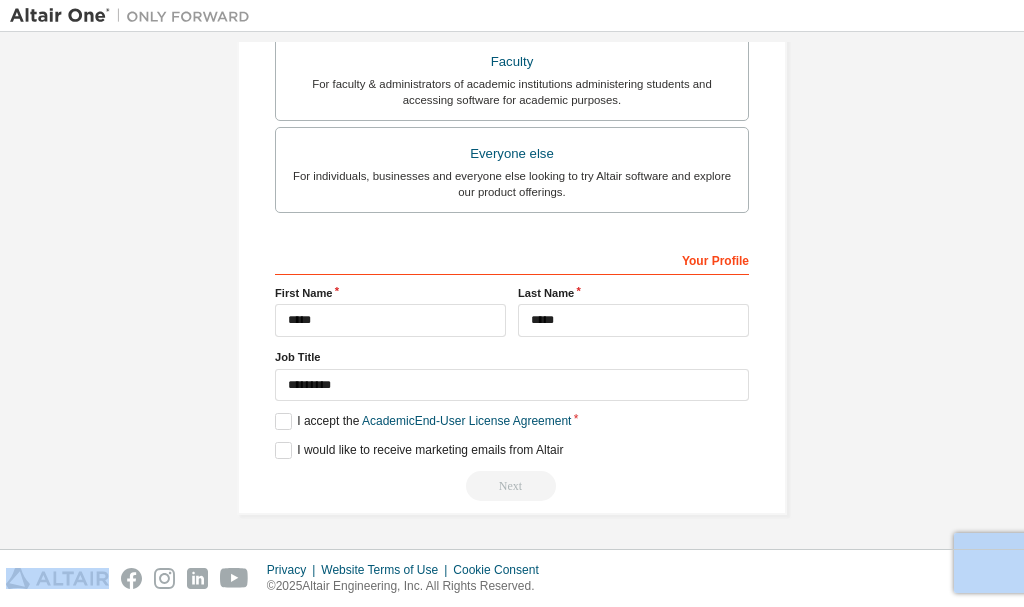 click on "Next" at bounding box center [512, 486] 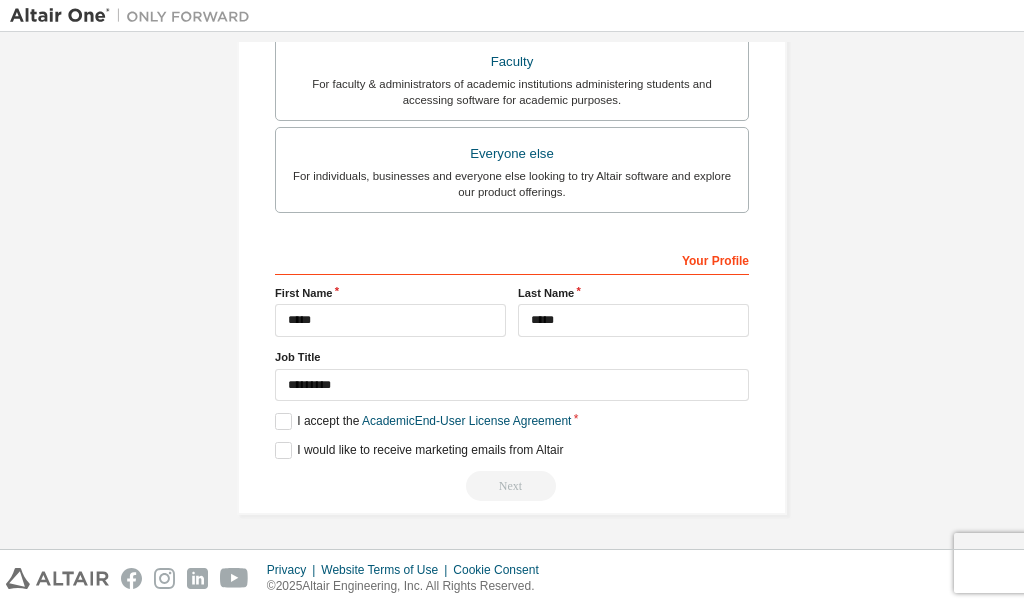 click on "Next" at bounding box center [512, 486] 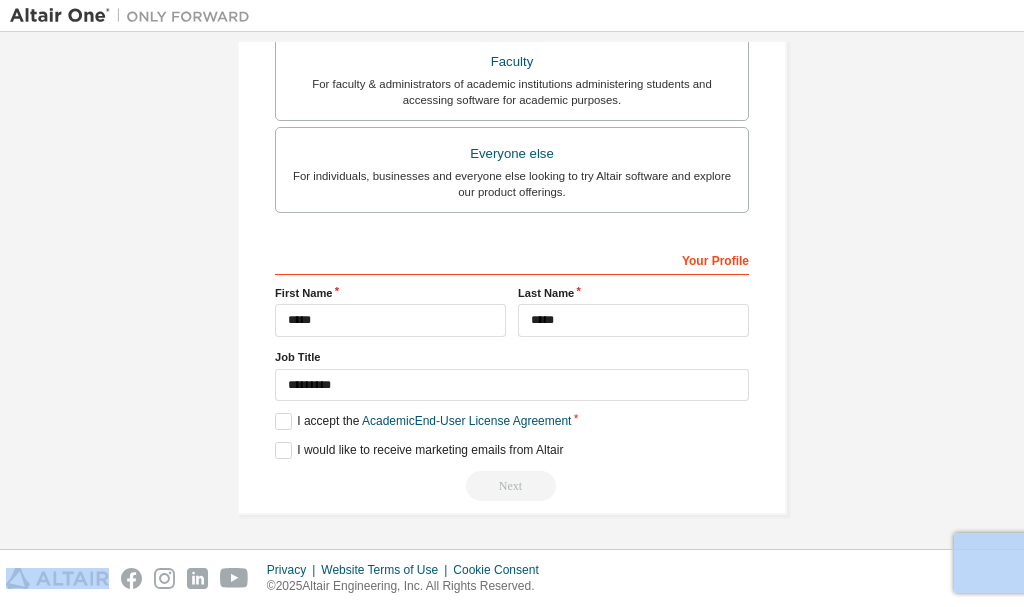 click on "Next" at bounding box center (512, 486) 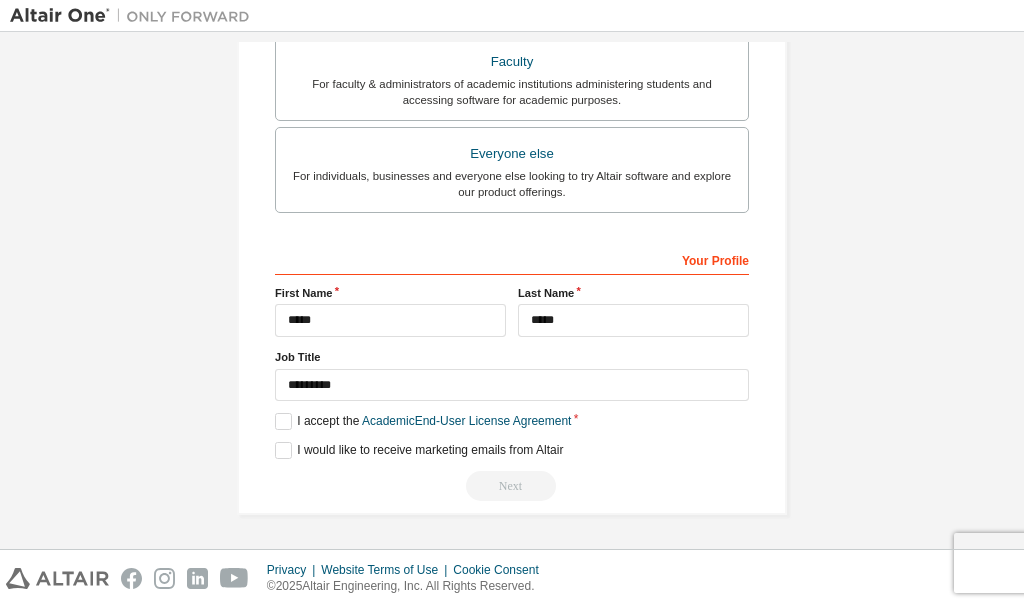 click on "Next" at bounding box center (512, 486) 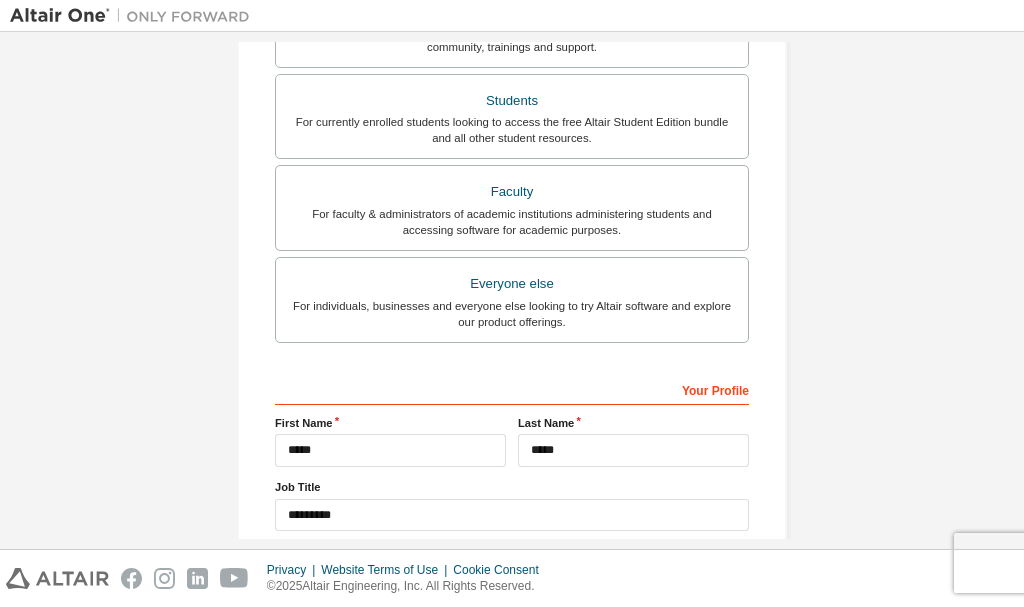 scroll, scrollTop: 631, scrollLeft: 0, axis: vertical 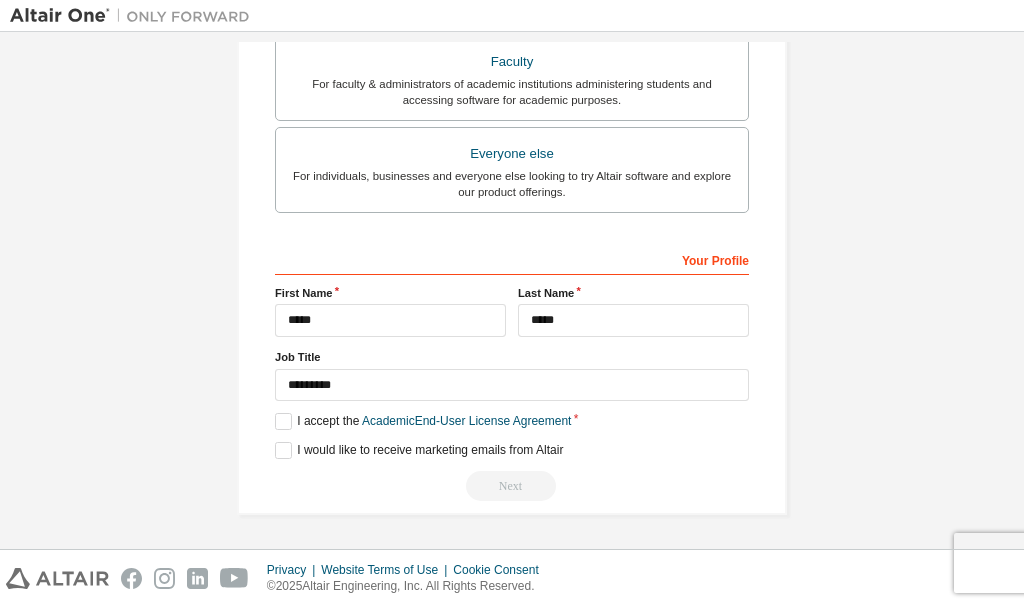click on "Next" at bounding box center (512, 486) 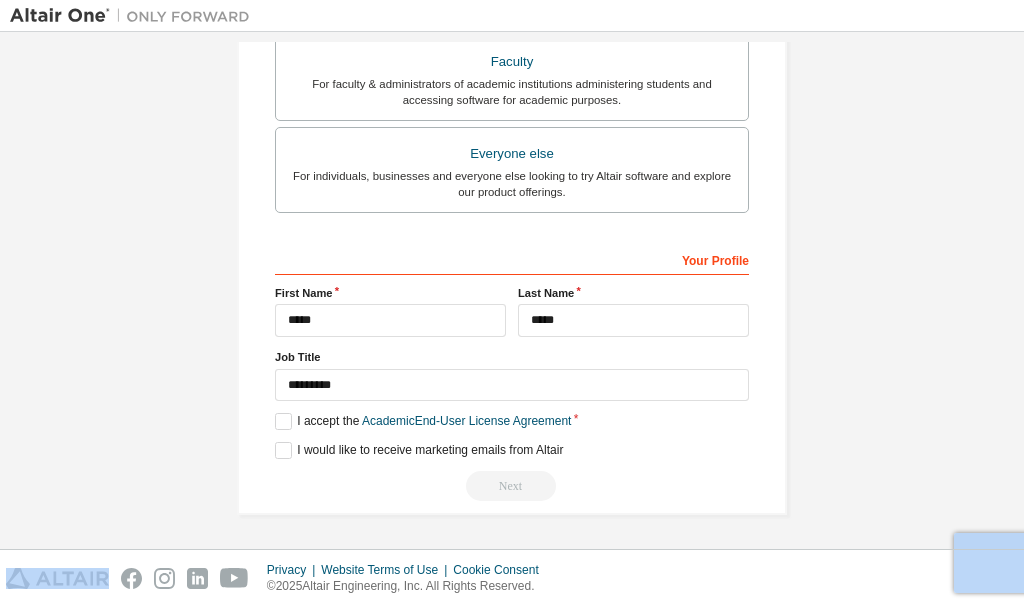 click on "Next" at bounding box center [512, 486] 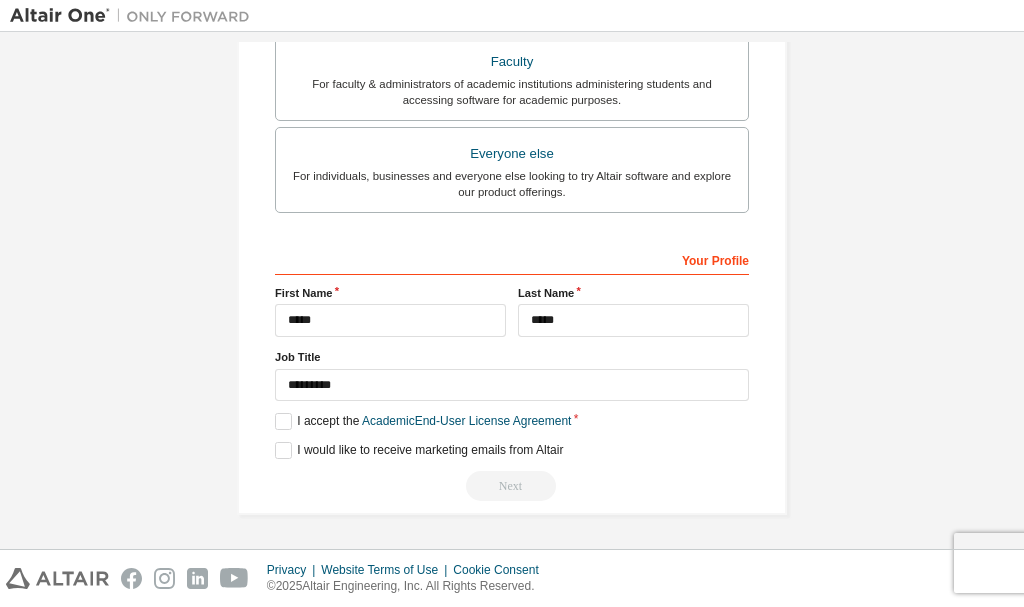 click on "Privacy Website Terms of Use Cookie Consent ©  2025  Altair Engineering, Inc. All Rights Reserved." at bounding box center [512, 578] 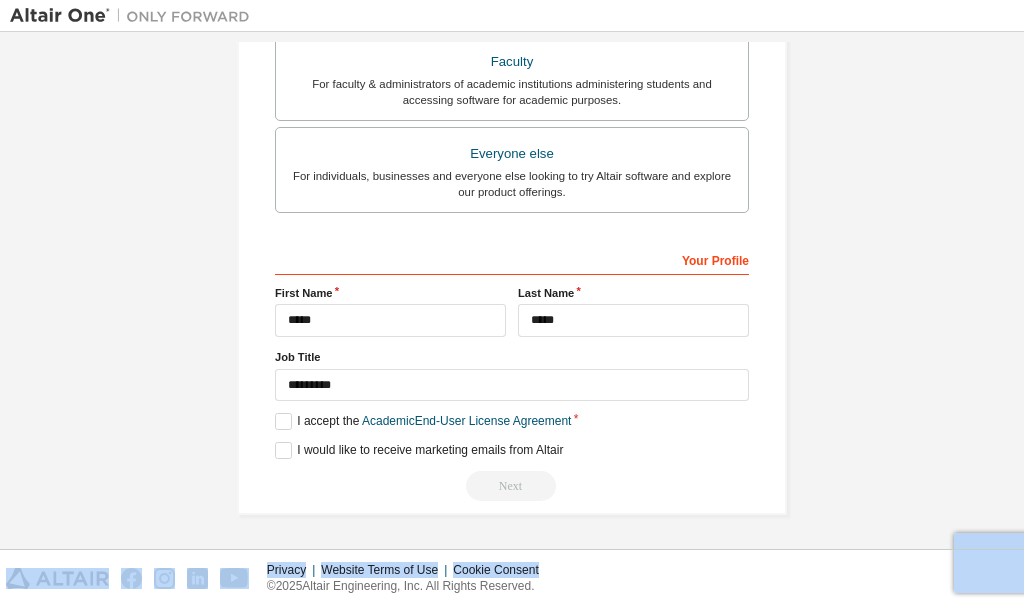 drag, startPoint x: 985, startPoint y: 554, endPoint x: 891, endPoint y: 485, distance: 116.60618 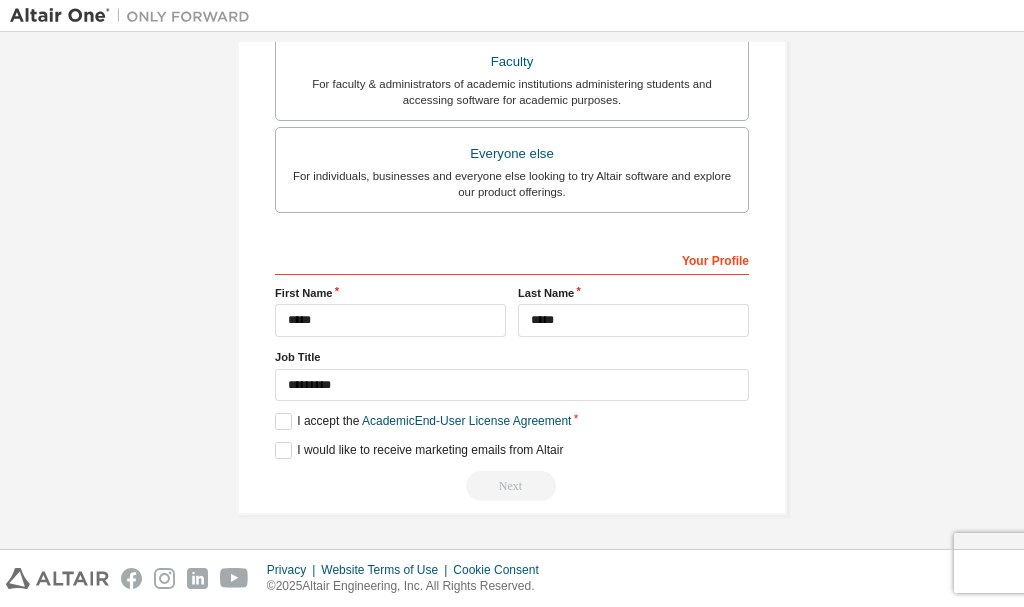 click on "Next" at bounding box center [512, 486] 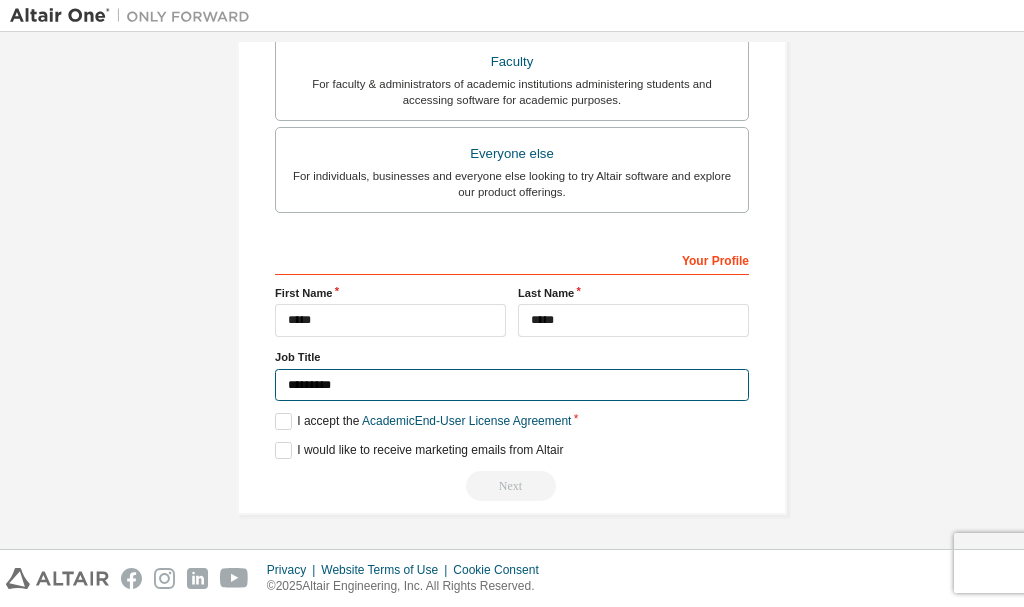 click on "*********" at bounding box center (512, 385) 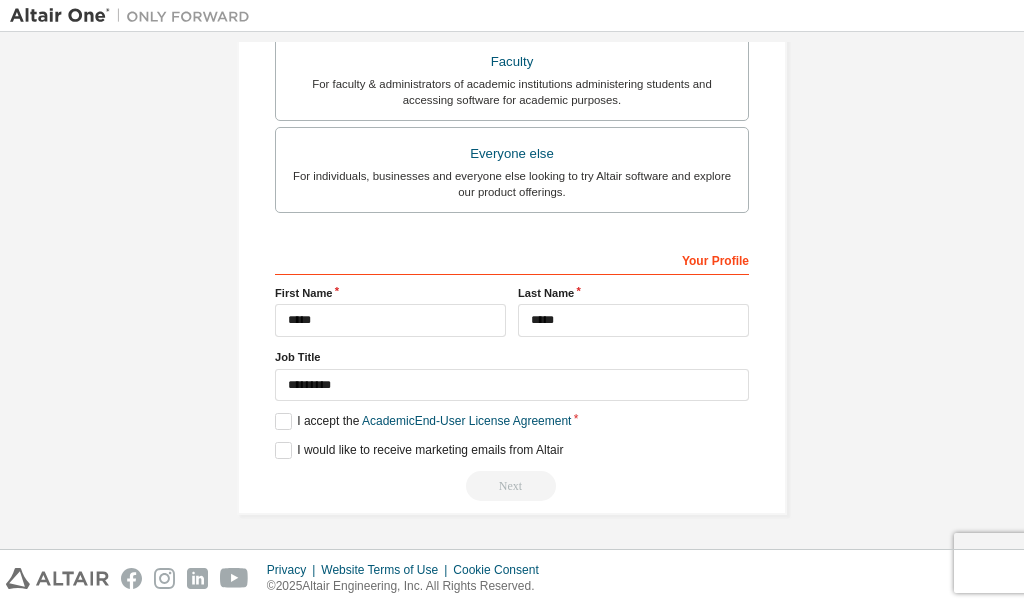 click on "Next" at bounding box center [512, 486] 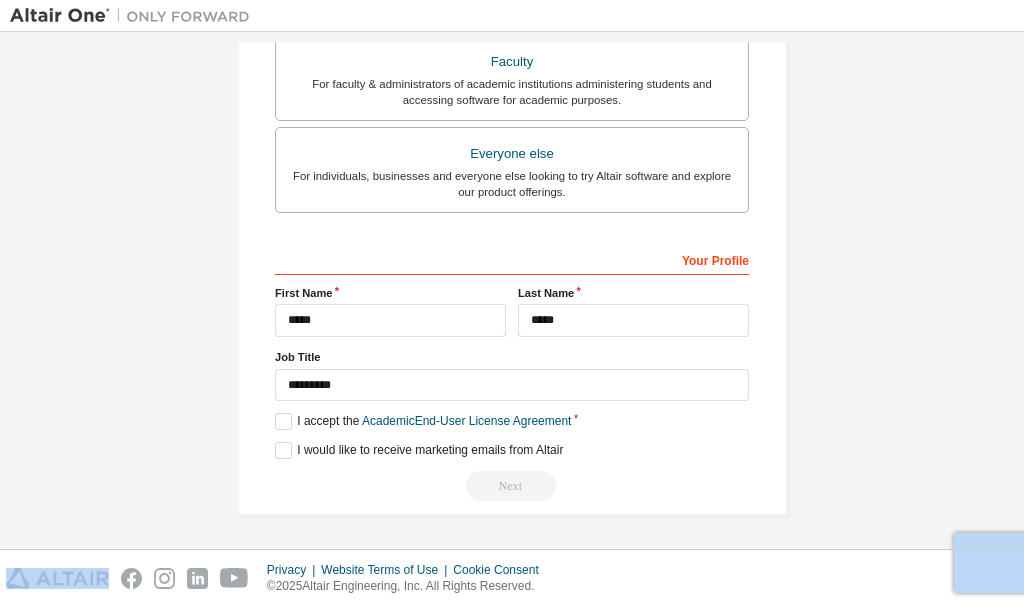 click on "Next" at bounding box center [512, 486] 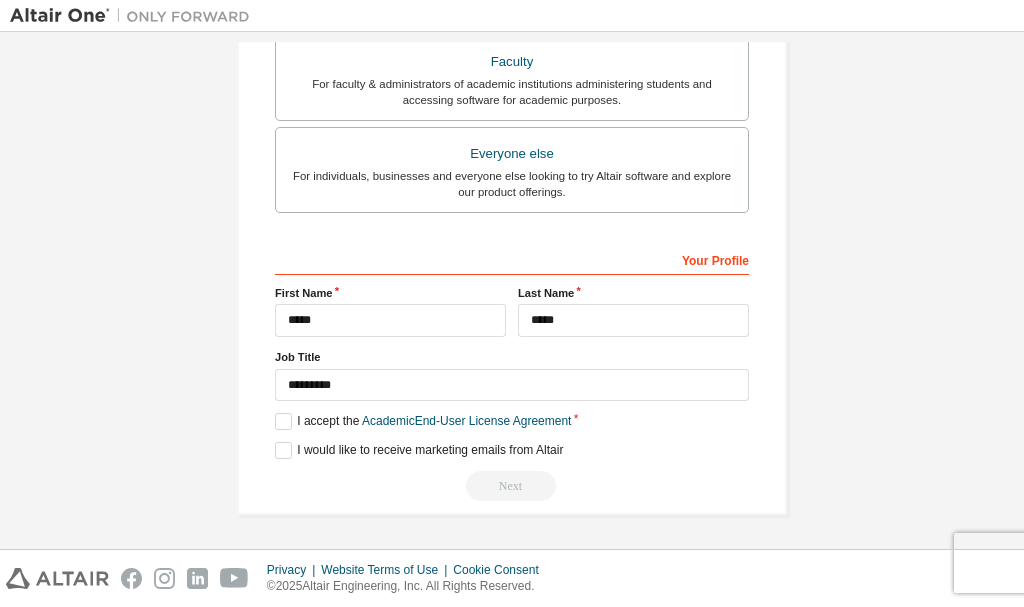 click on "Next" at bounding box center [512, 486] 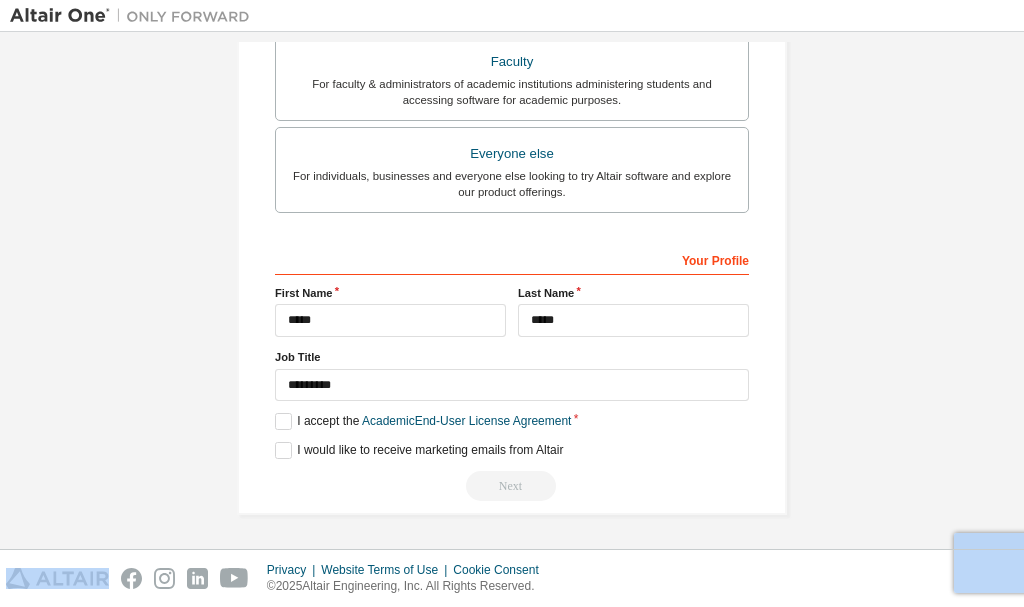 click on "Next" at bounding box center (512, 486) 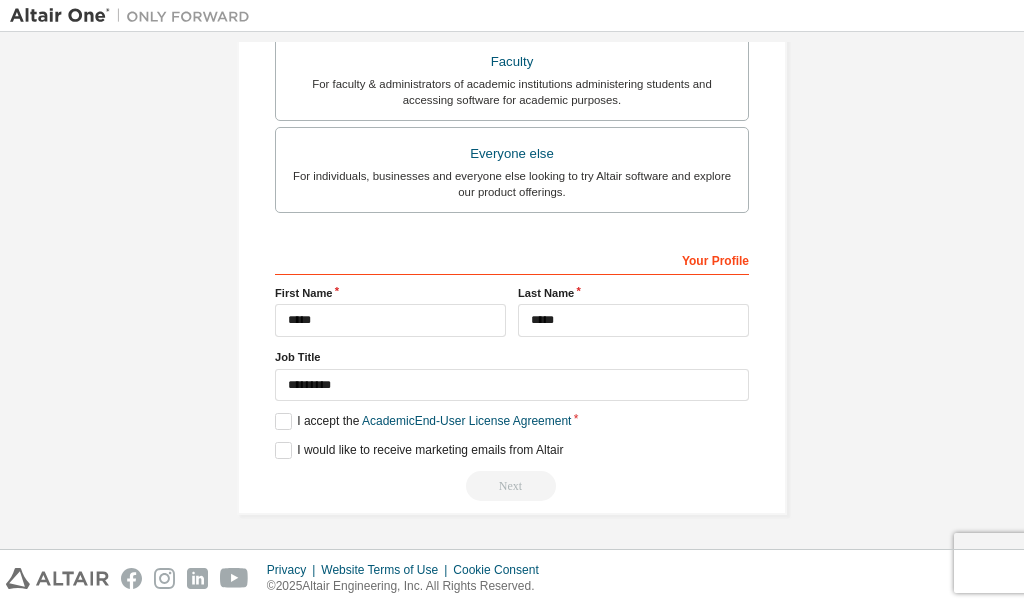click on "Next" at bounding box center [512, 486] 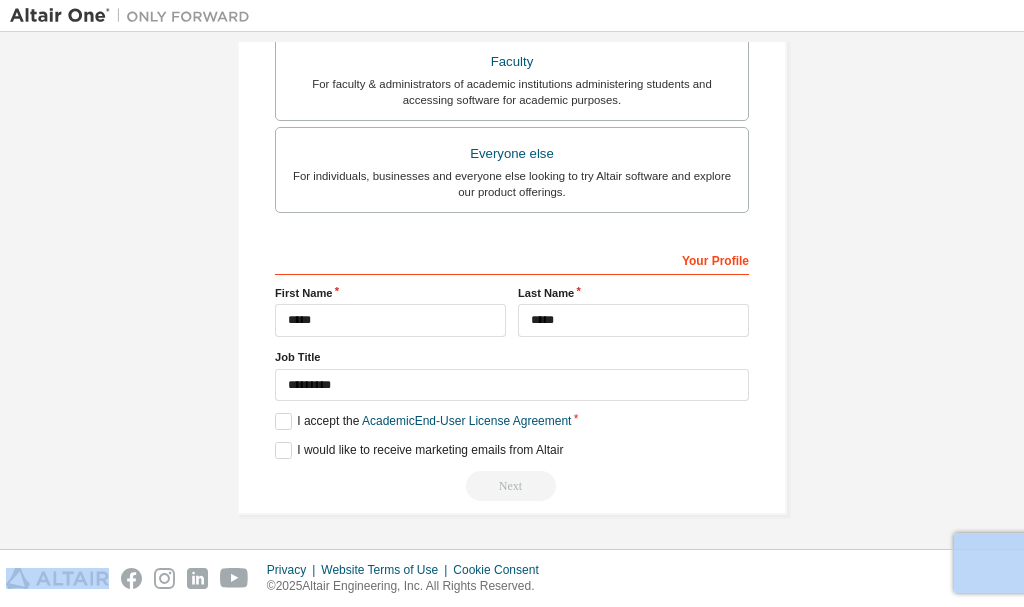 click on "Next" at bounding box center [512, 486] 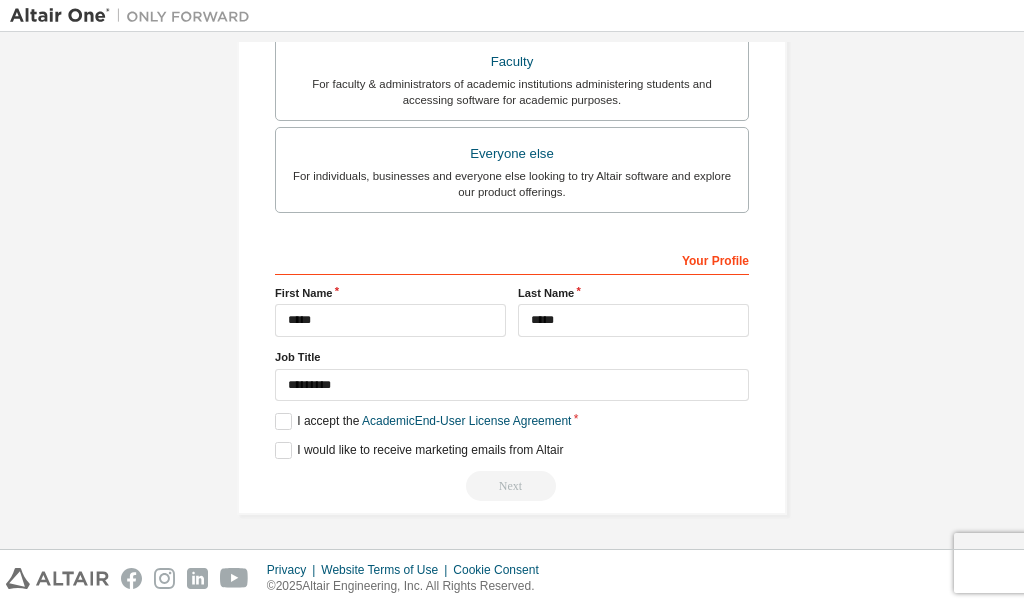 click on "Next" at bounding box center [512, 486] 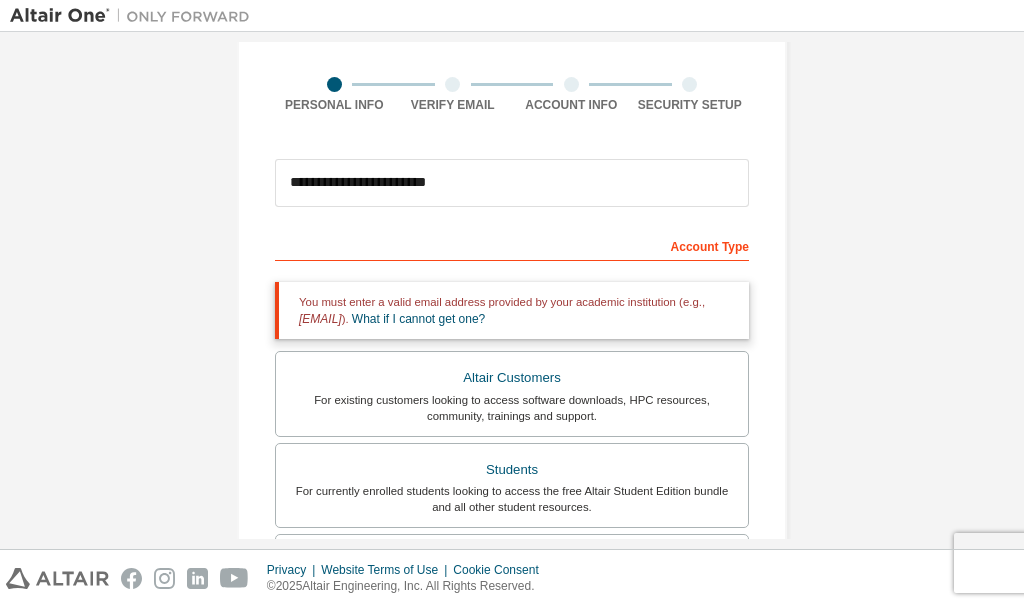 scroll, scrollTop: 0, scrollLeft: 0, axis: both 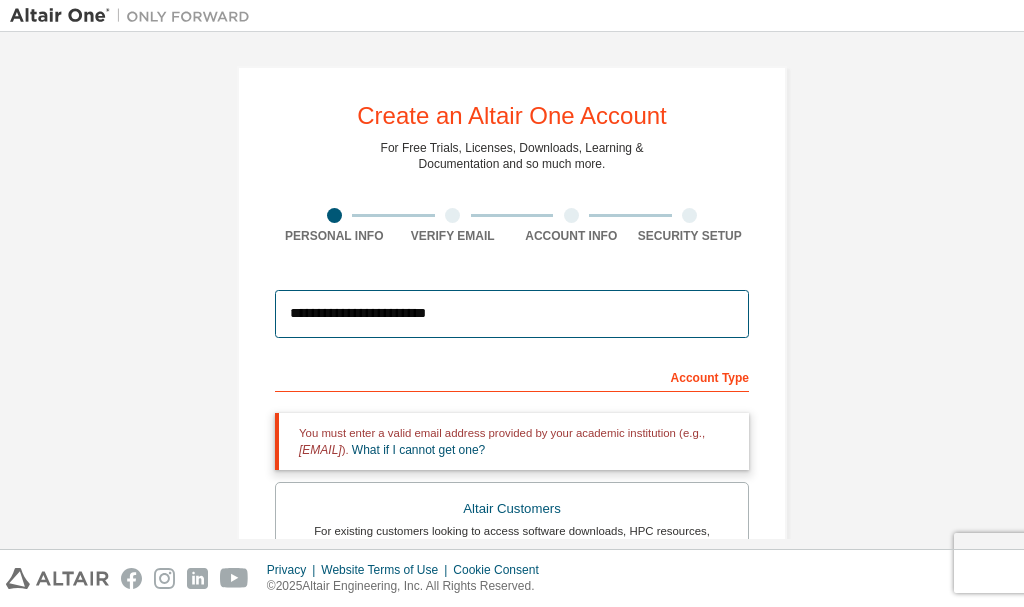 drag, startPoint x: 497, startPoint y: 314, endPoint x: 312, endPoint y: 299, distance: 185.60712 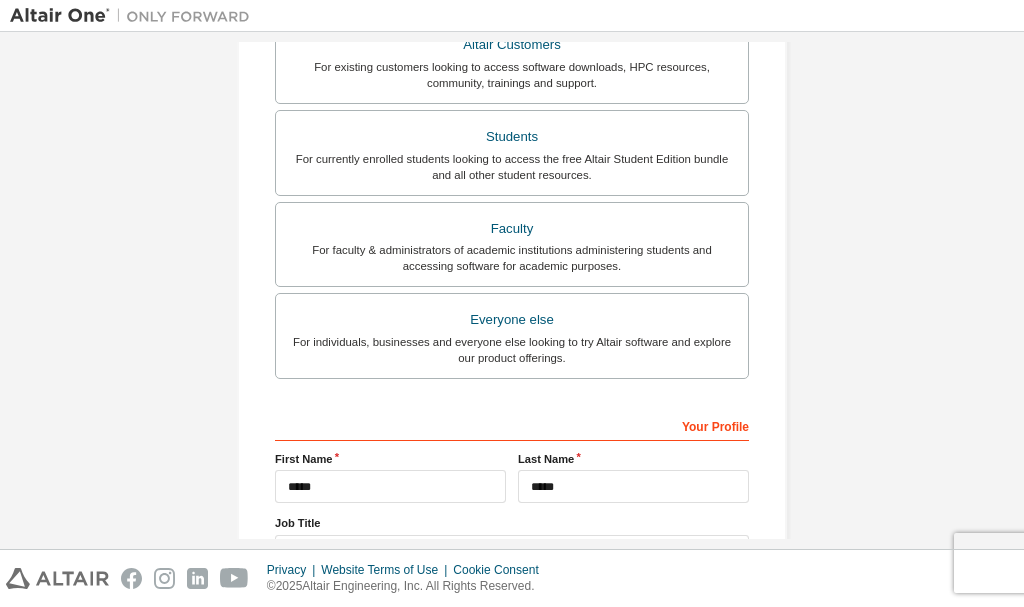 scroll, scrollTop: 562, scrollLeft: 0, axis: vertical 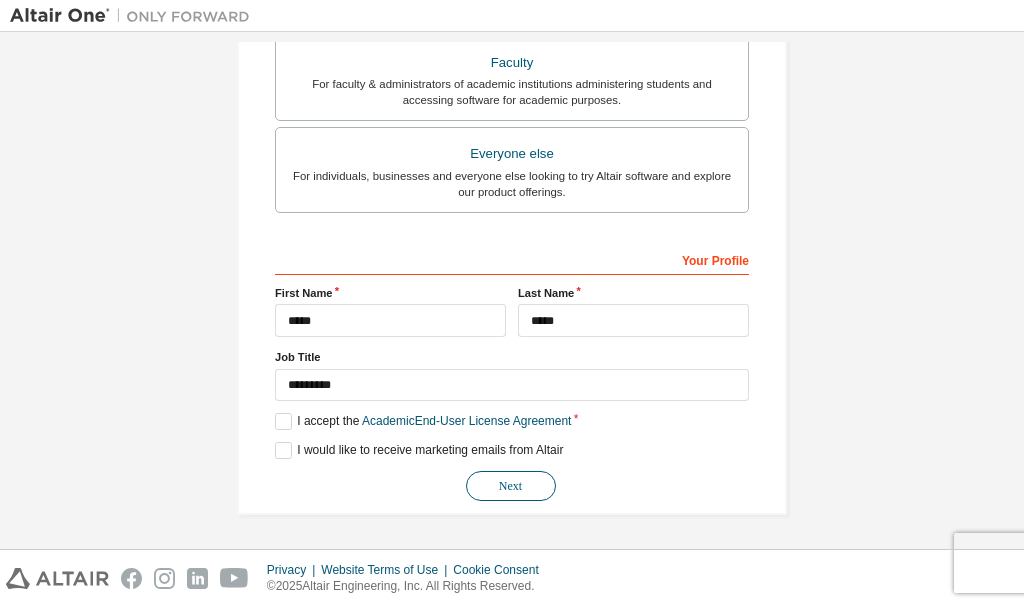 type on "**********" 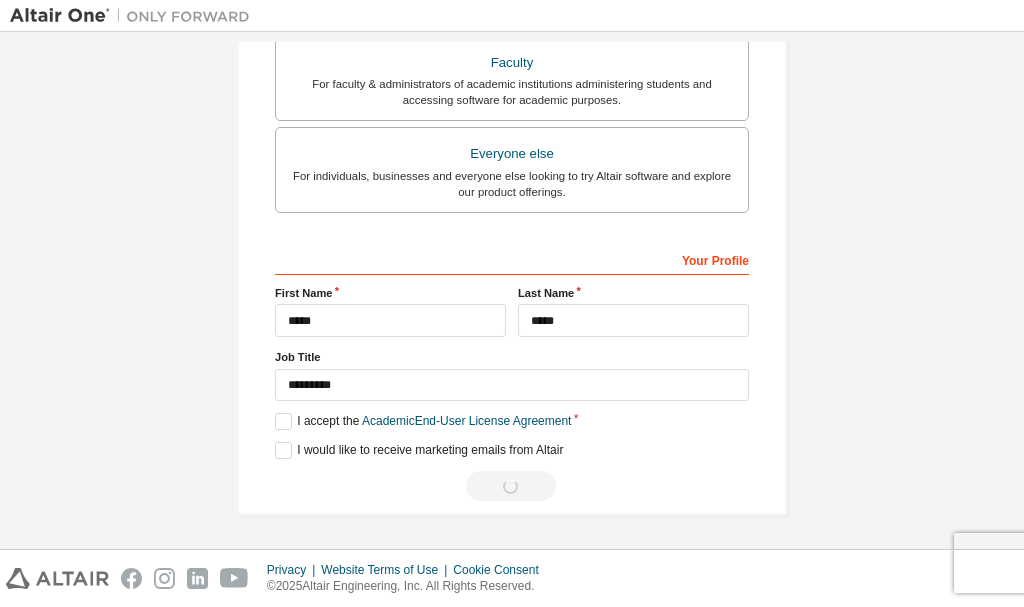 scroll, scrollTop: 0, scrollLeft: 0, axis: both 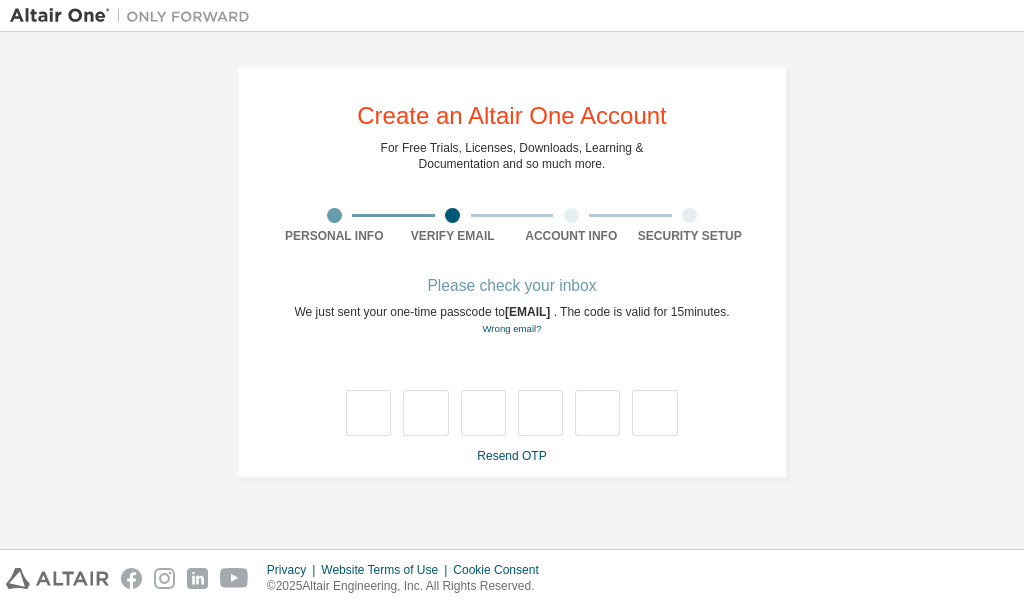 type on "*" 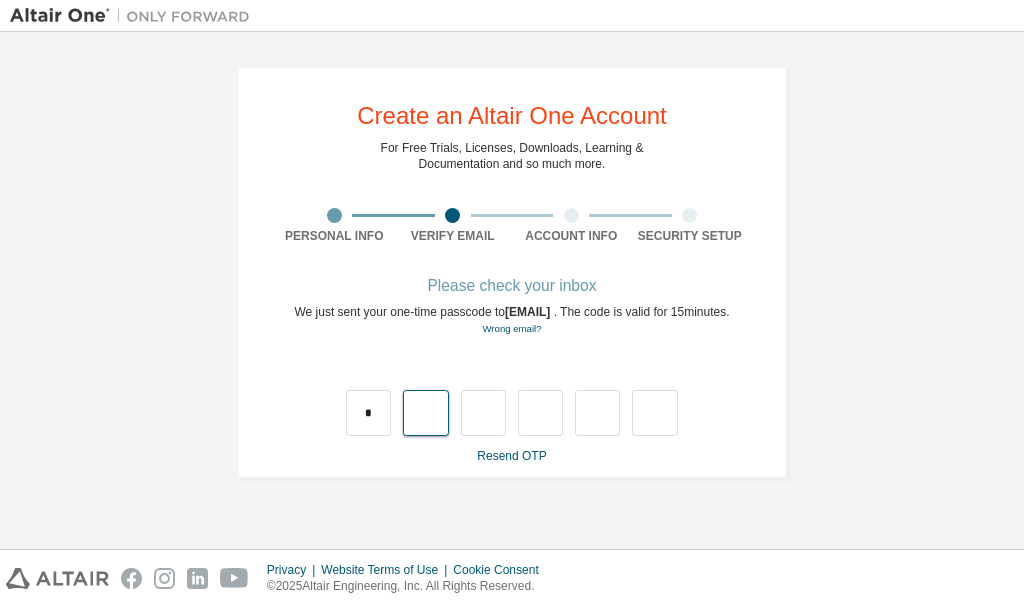 type on "*" 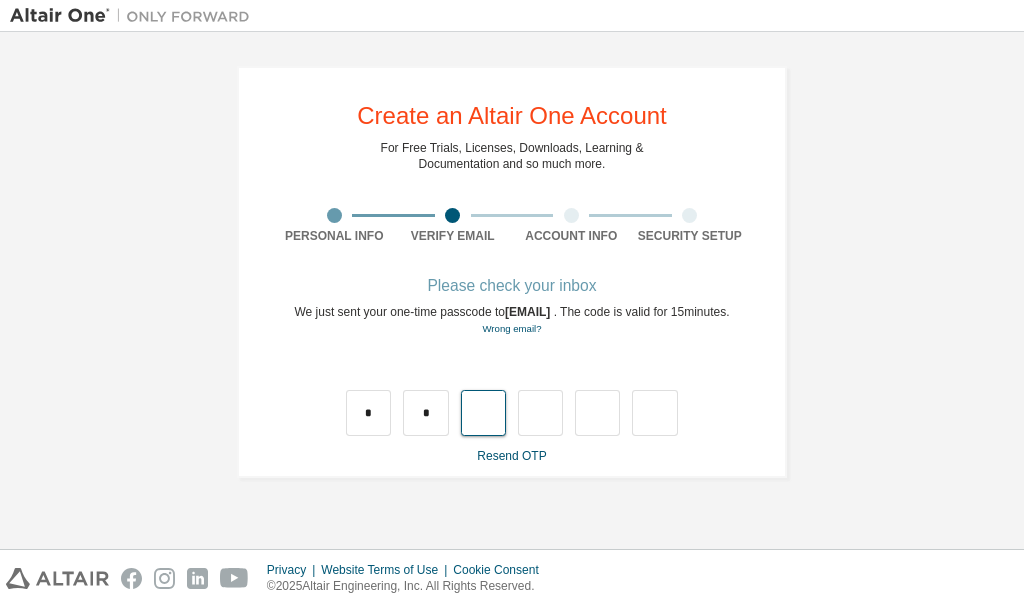type on "*" 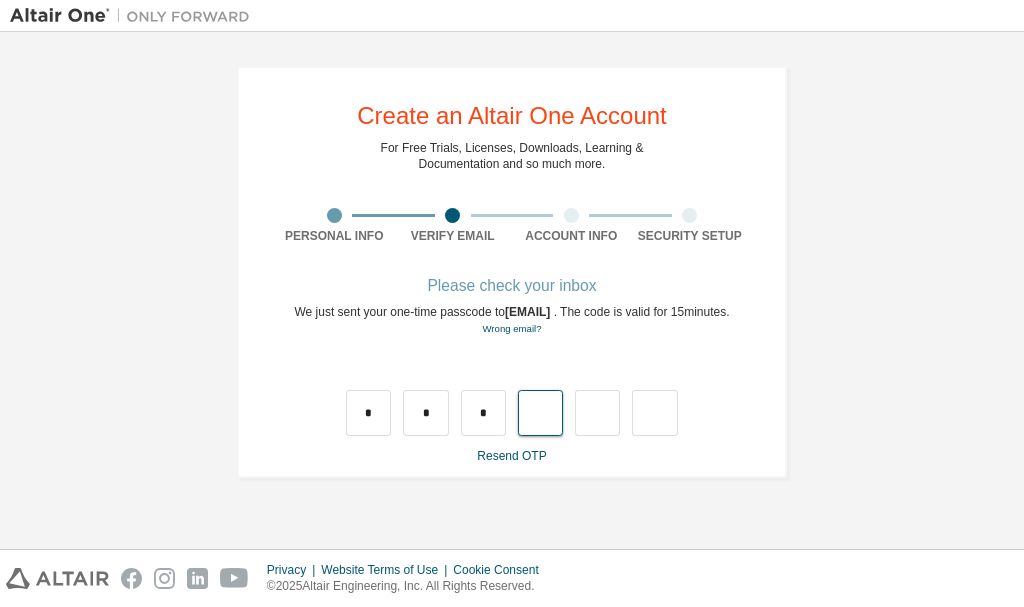 type on "*" 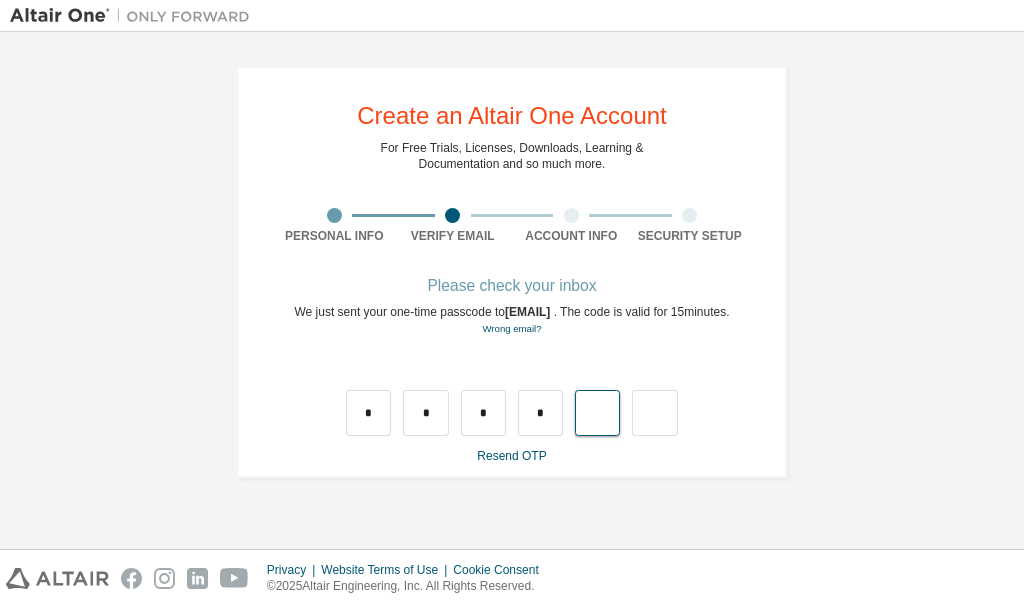 type on "*" 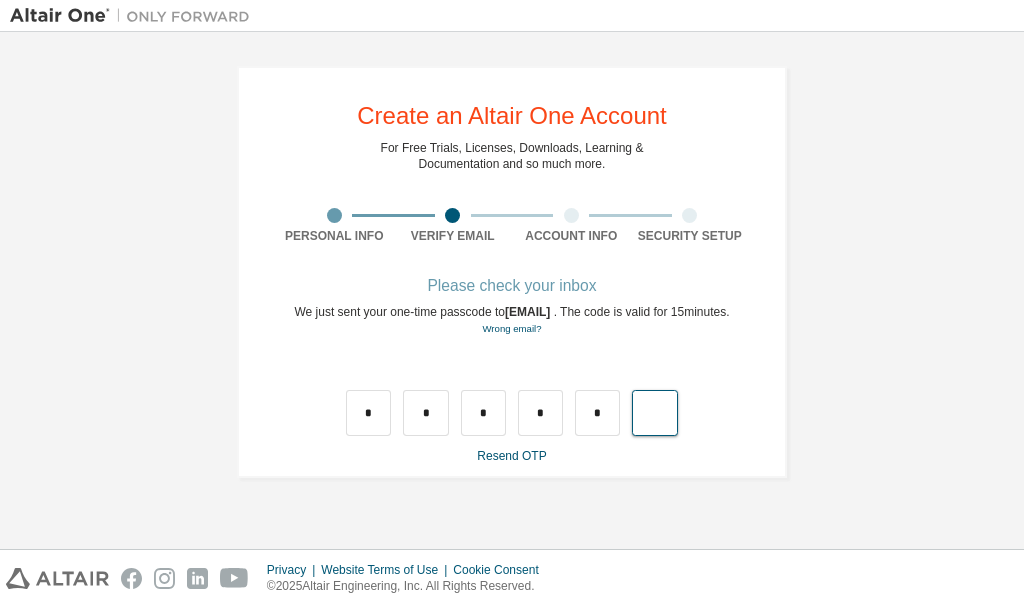type on "*" 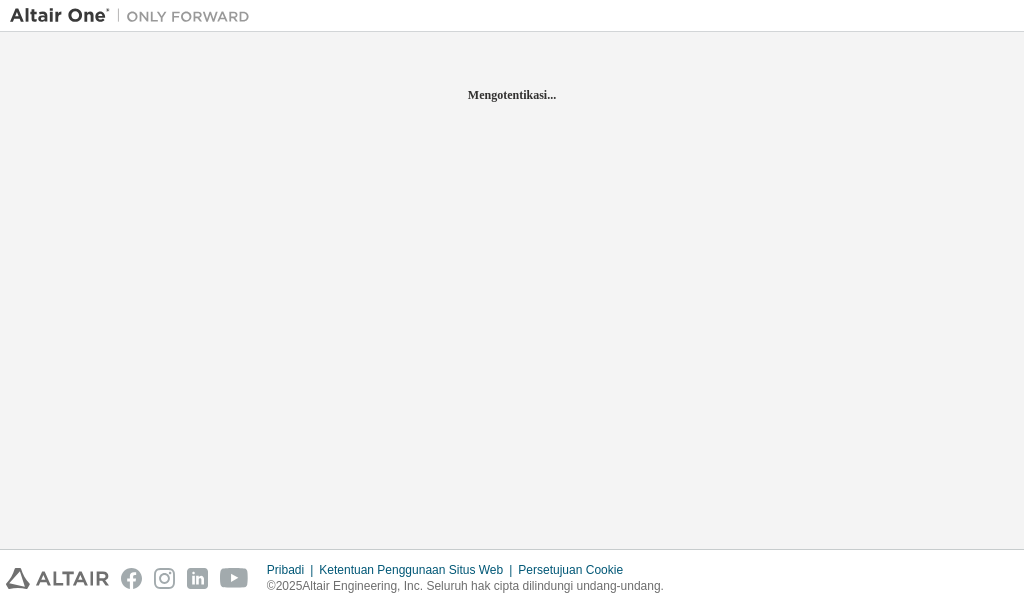 scroll, scrollTop: 0, scrollLeft: 0, axis: both 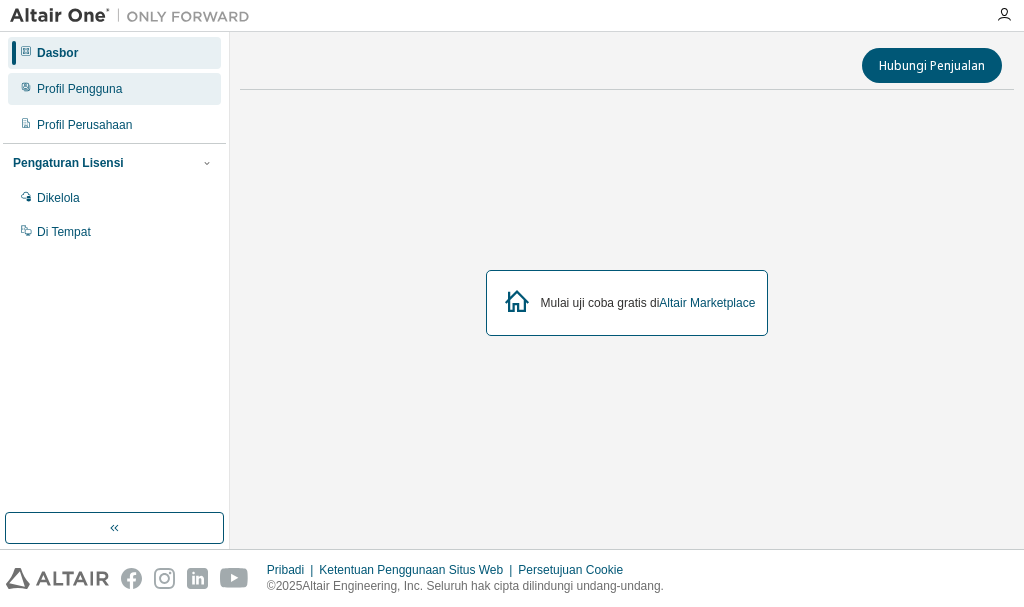 click on "Profil Pengguna" at bounding box center (79, 89) 